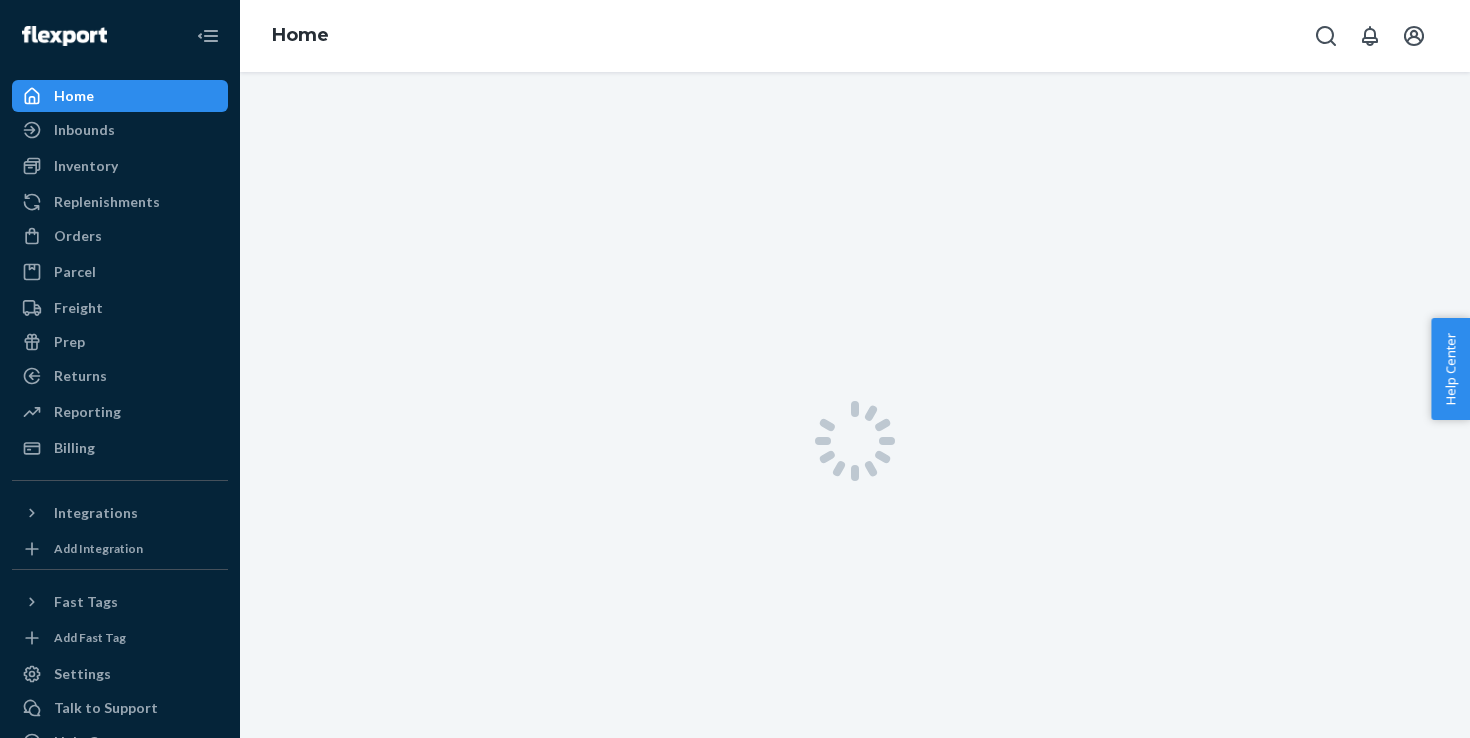 scroll, scrollTop: 0, scrollLeft: 0, axis: both 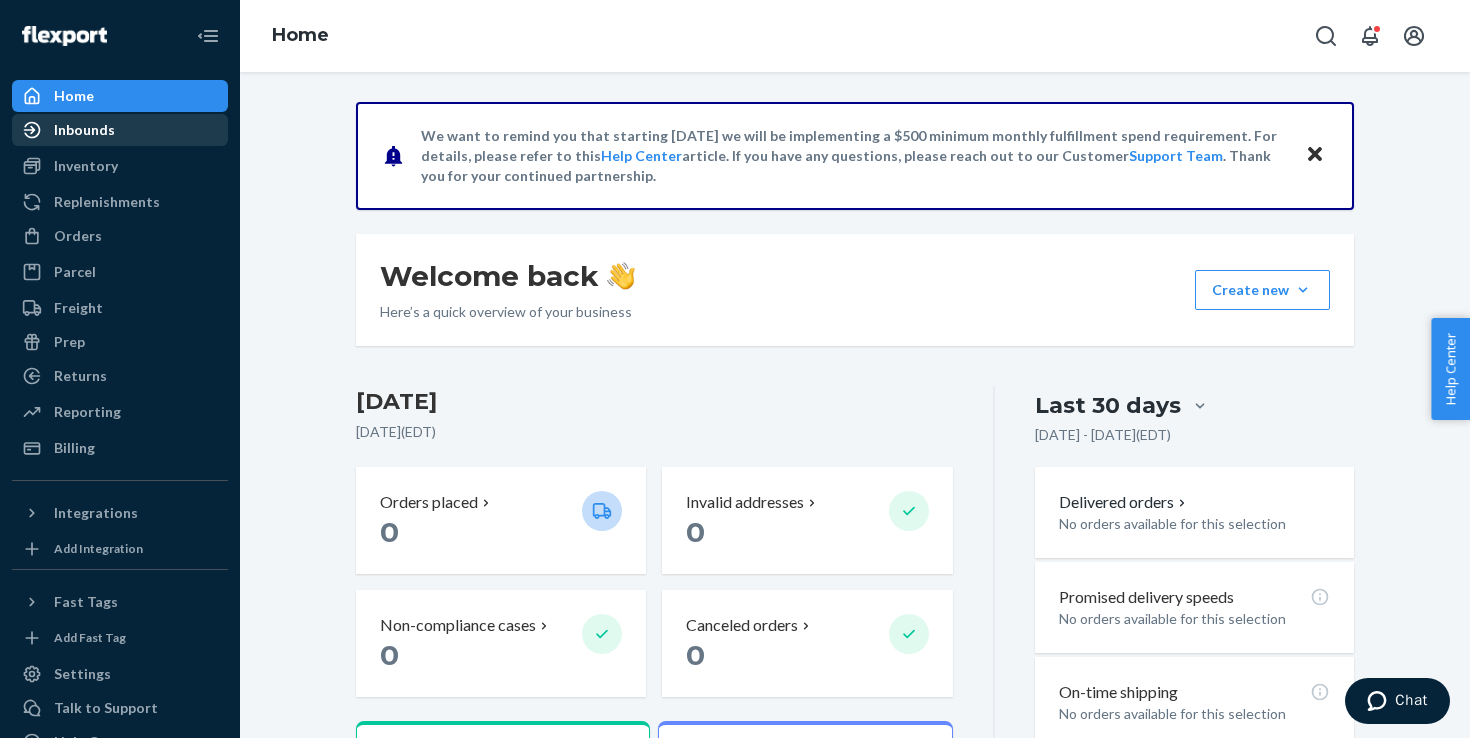 click on "Inbounds" at bounding box center (120, 130) 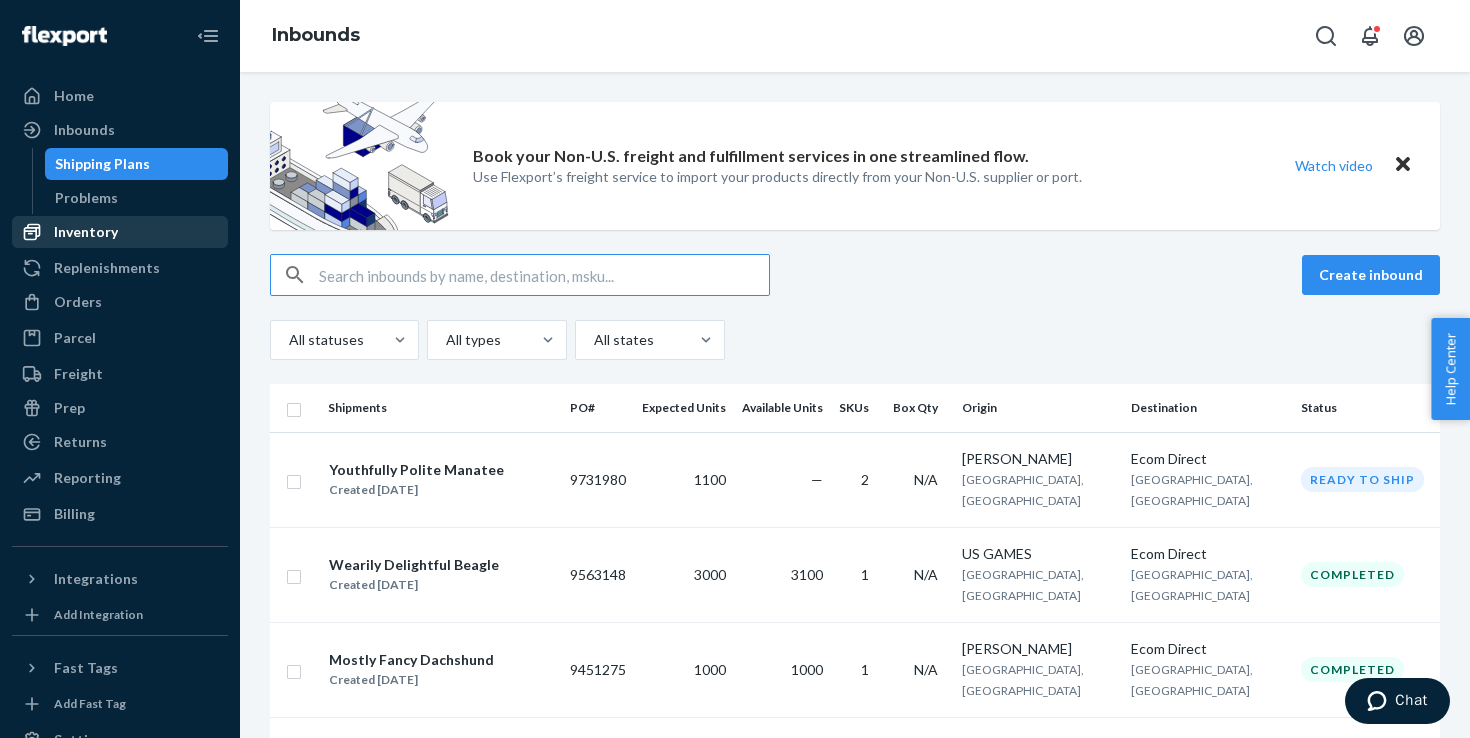 click on "Inventory" at bounding box center [120, 232] 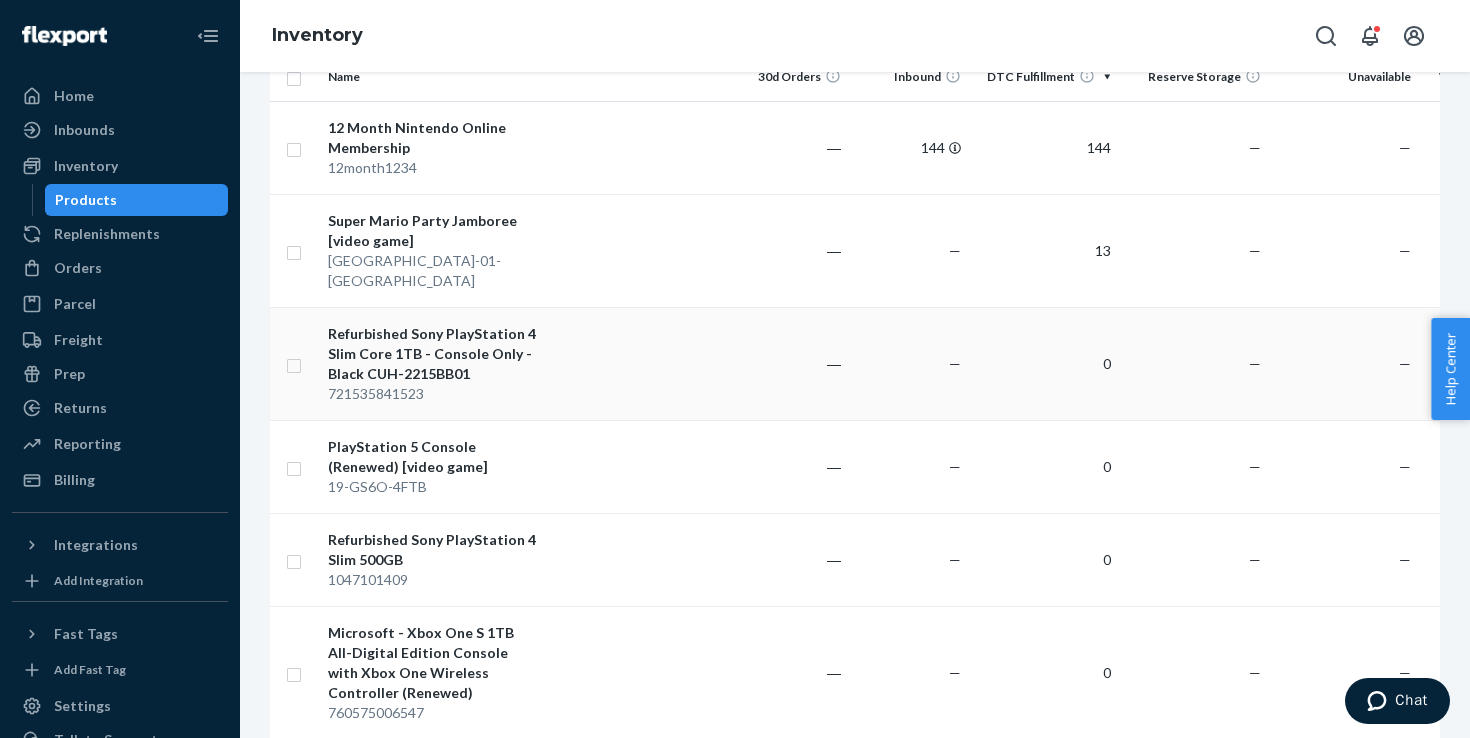 scroll, scrollTop: 0, scrollLeft: 0, axis: both 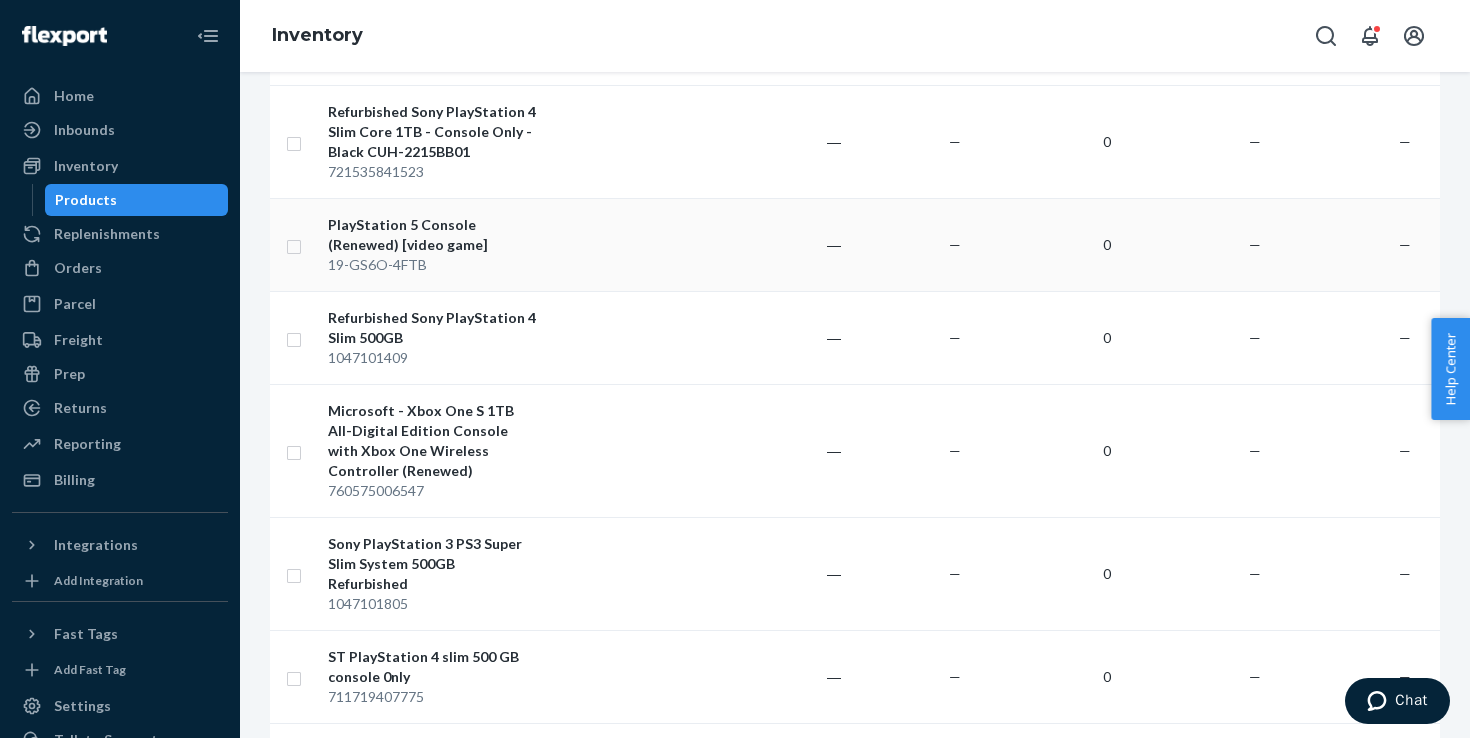 click at bounding box center [637, 244] 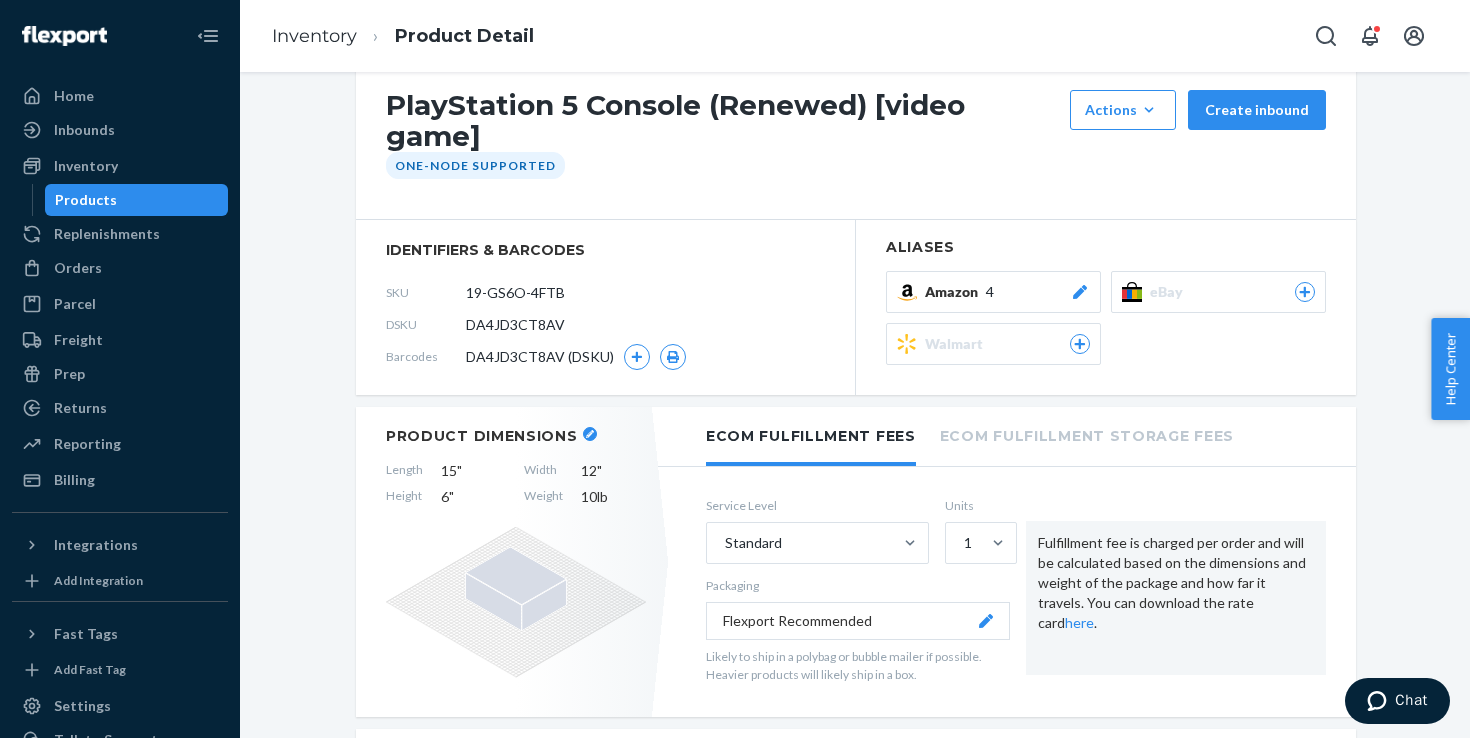 scroll, scrollTop: 239, scrollLeft: 0, axis: vertical 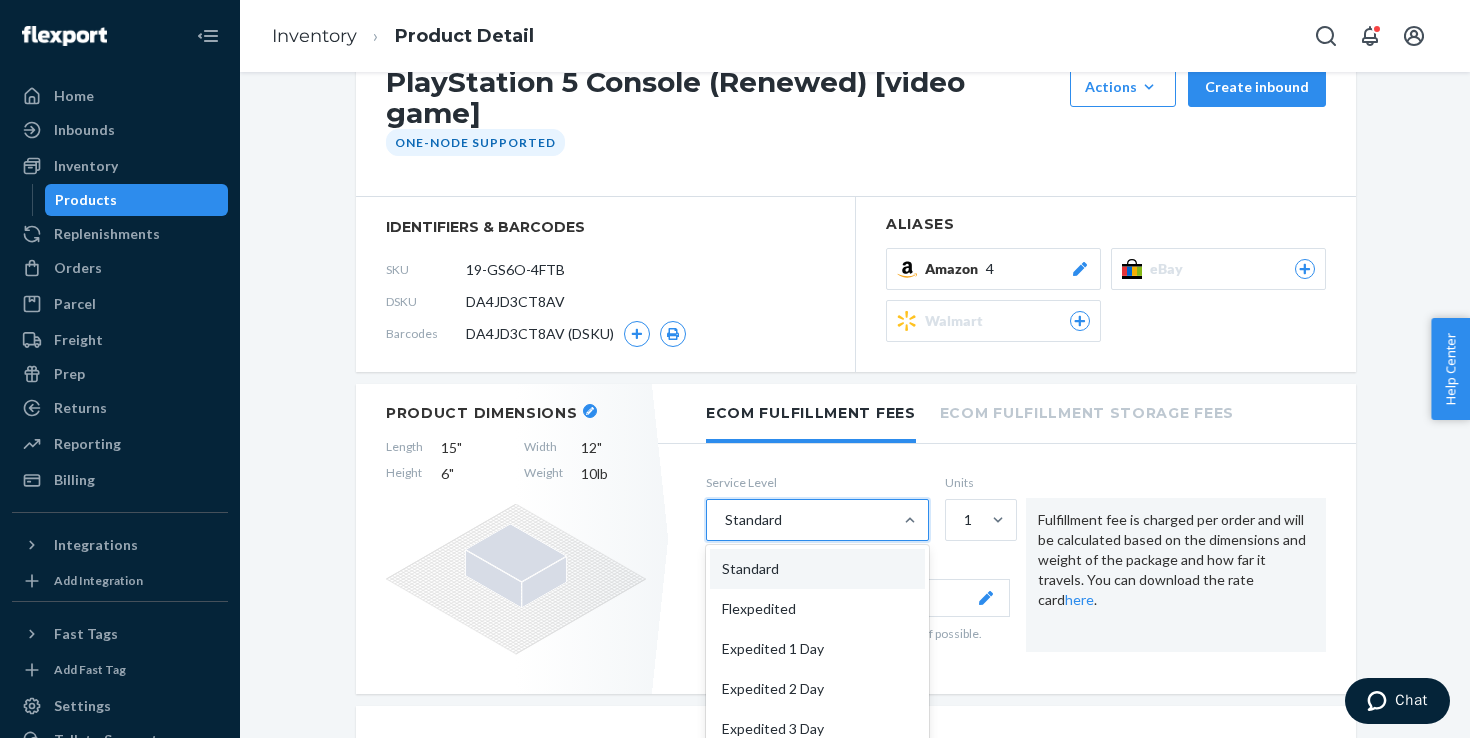 click on "Standard" at bounding box center (799, 520) 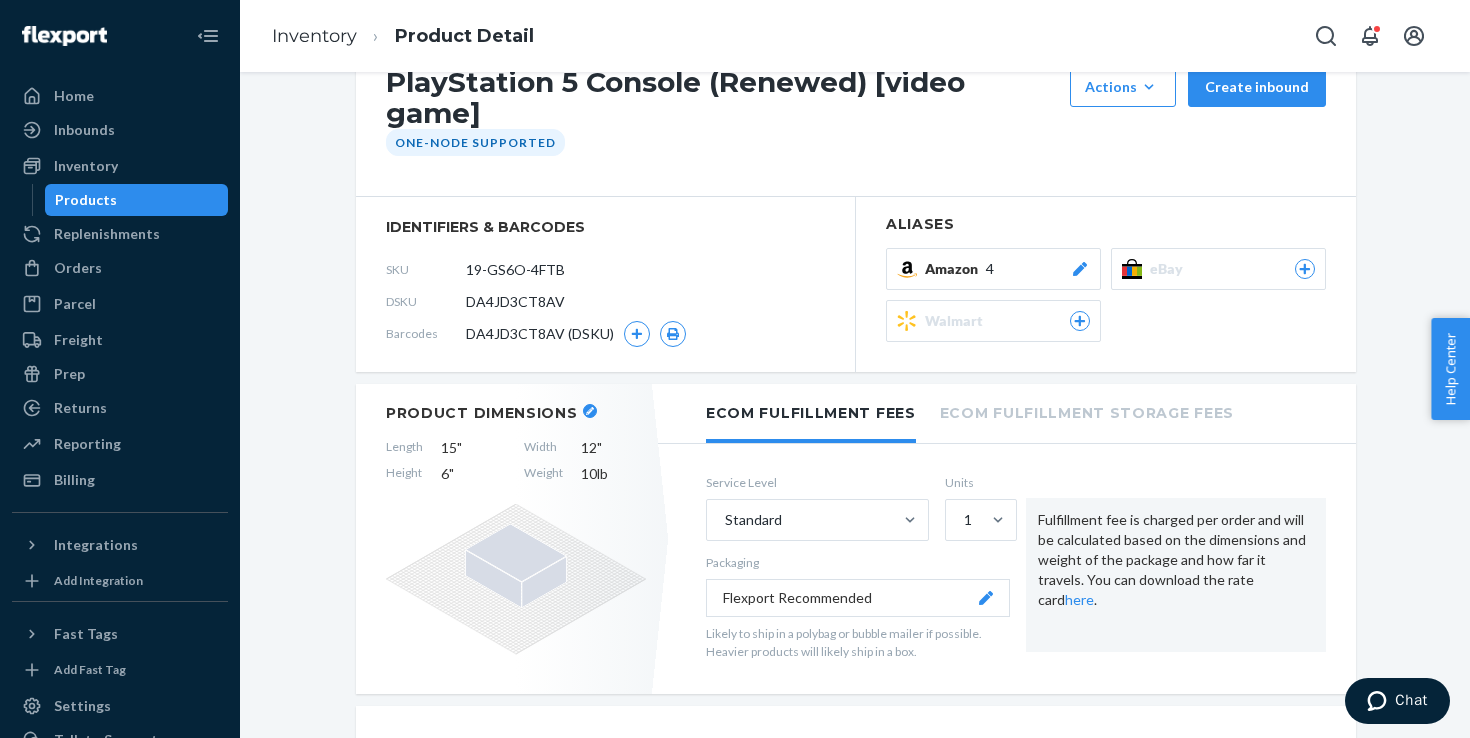 click on "Service Level Standard Units 1 Packaging Flexport Recommended Likely to ship in a polybag or bubble mailer if possible. Heavier products will likely ship in a box. Fulfillment fee is charged per order and will be calculated based on the dimensions and weight of the package and how far it travels. You can download the rate card  here ." at bounding box center (1016, 571) 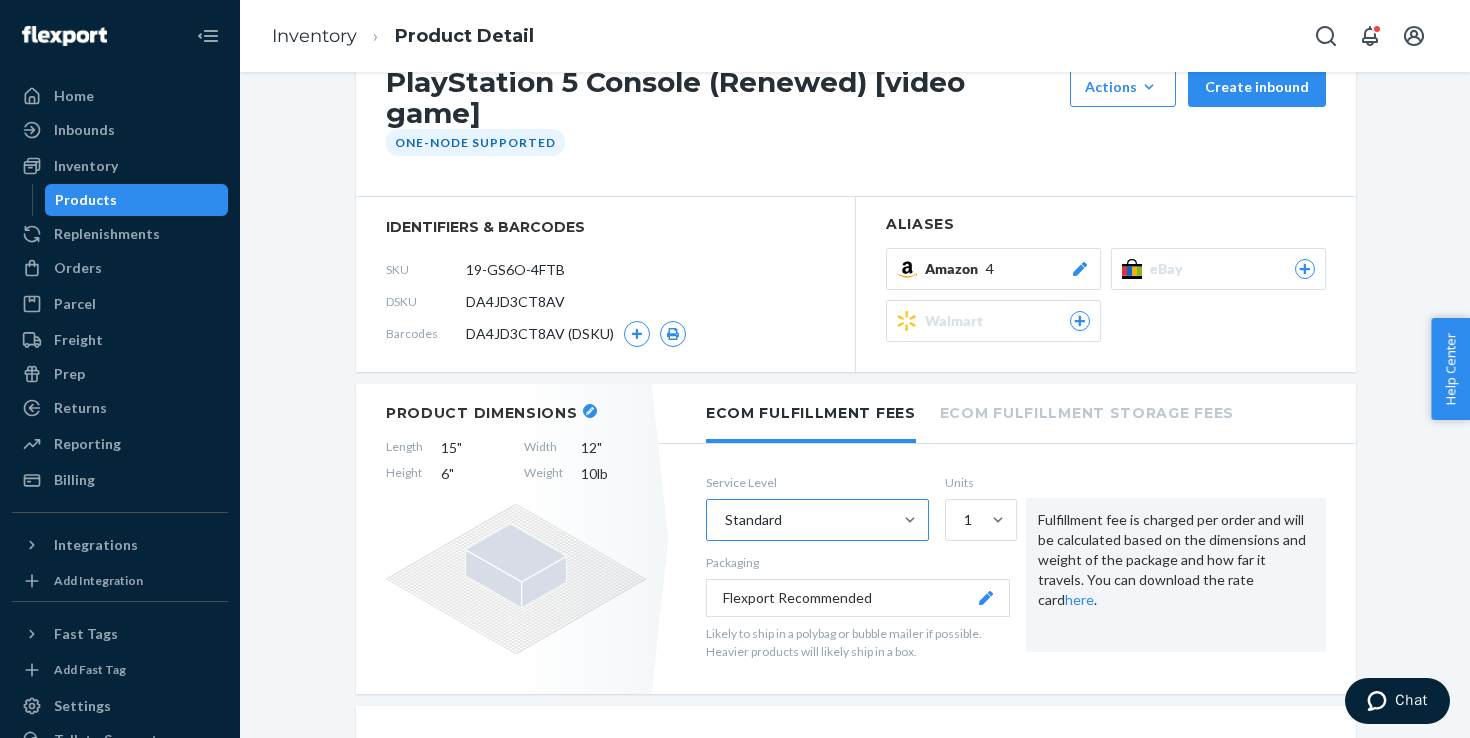 click on "Standard" at bounding box center [799, 520] 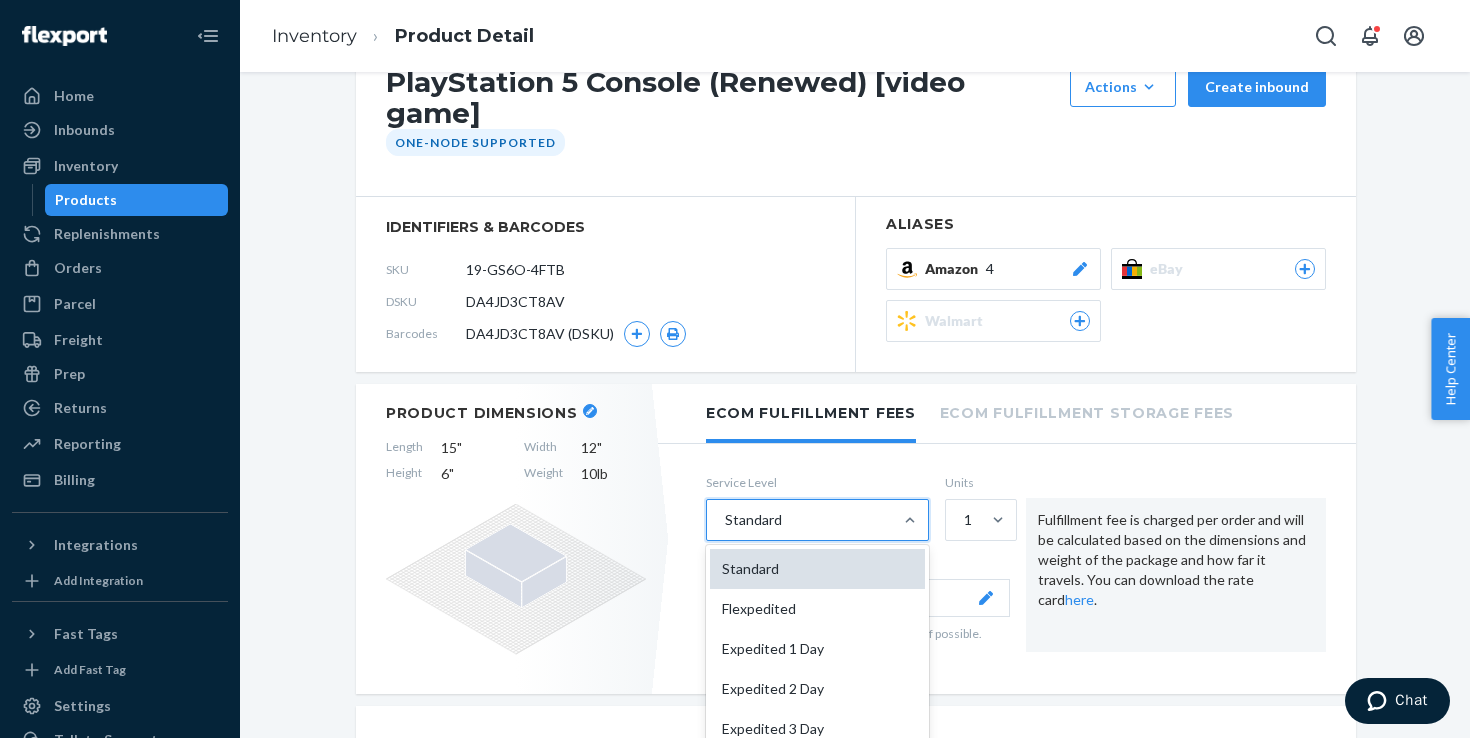 click on "Standard" at bounding box center (817, 569) 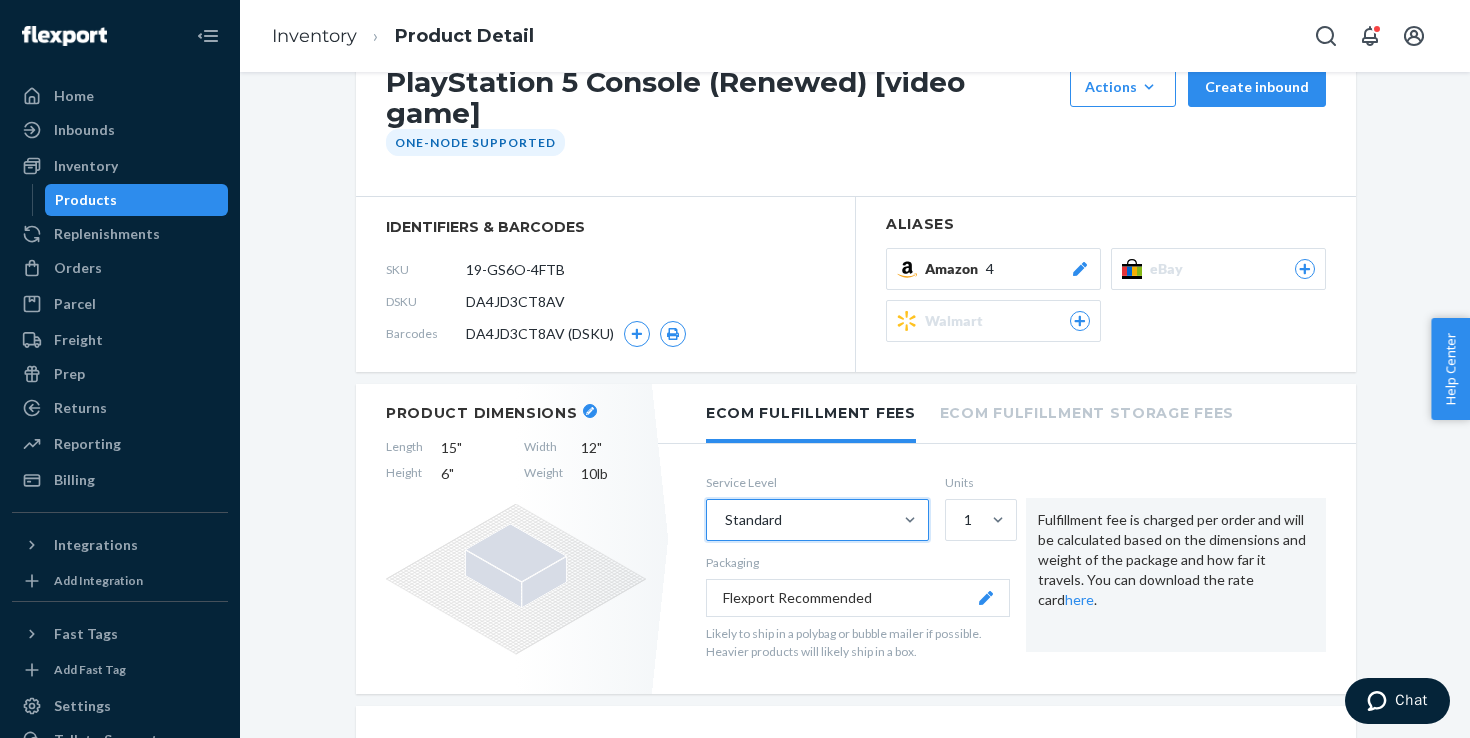 click on "Standard" at bounding box center (799, 520) 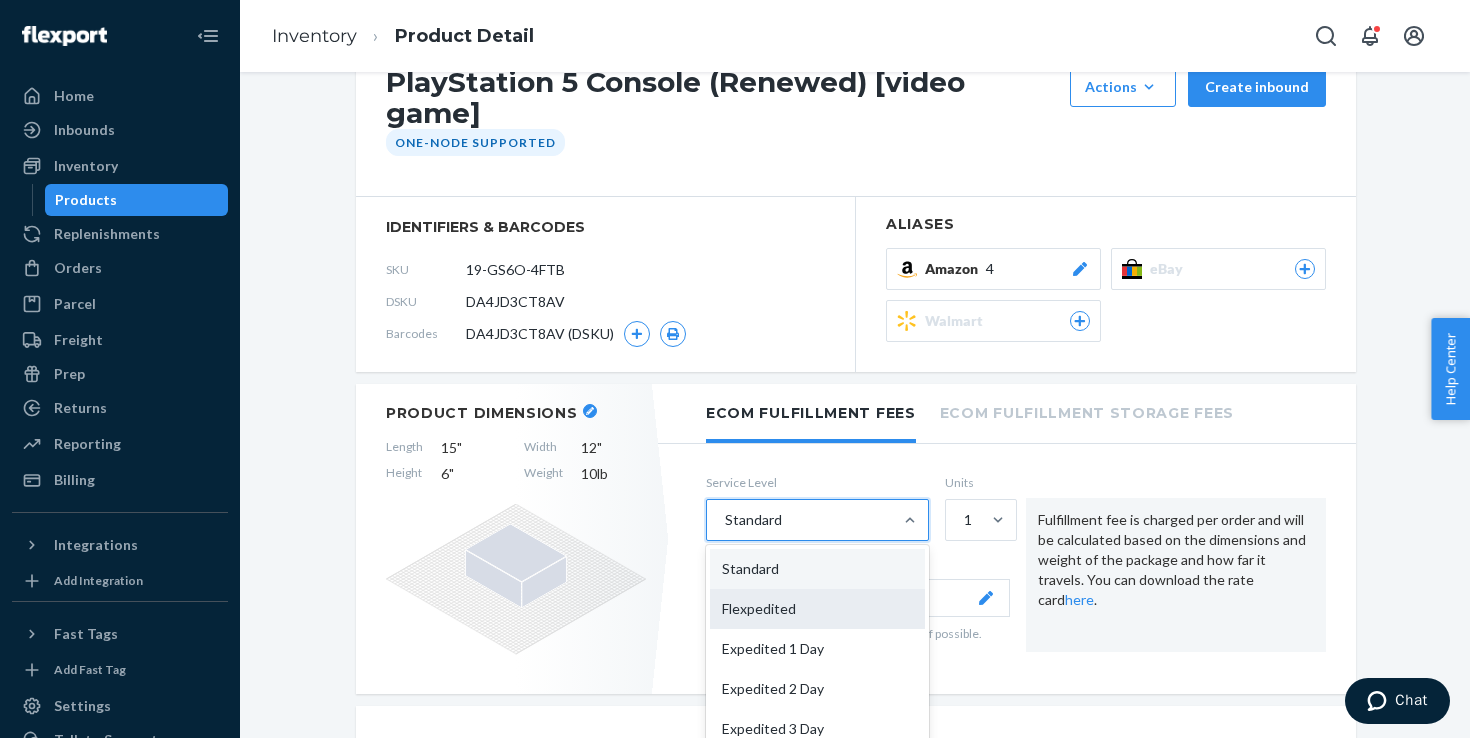click on "Flexpedited" at bounding box center [817, 609] 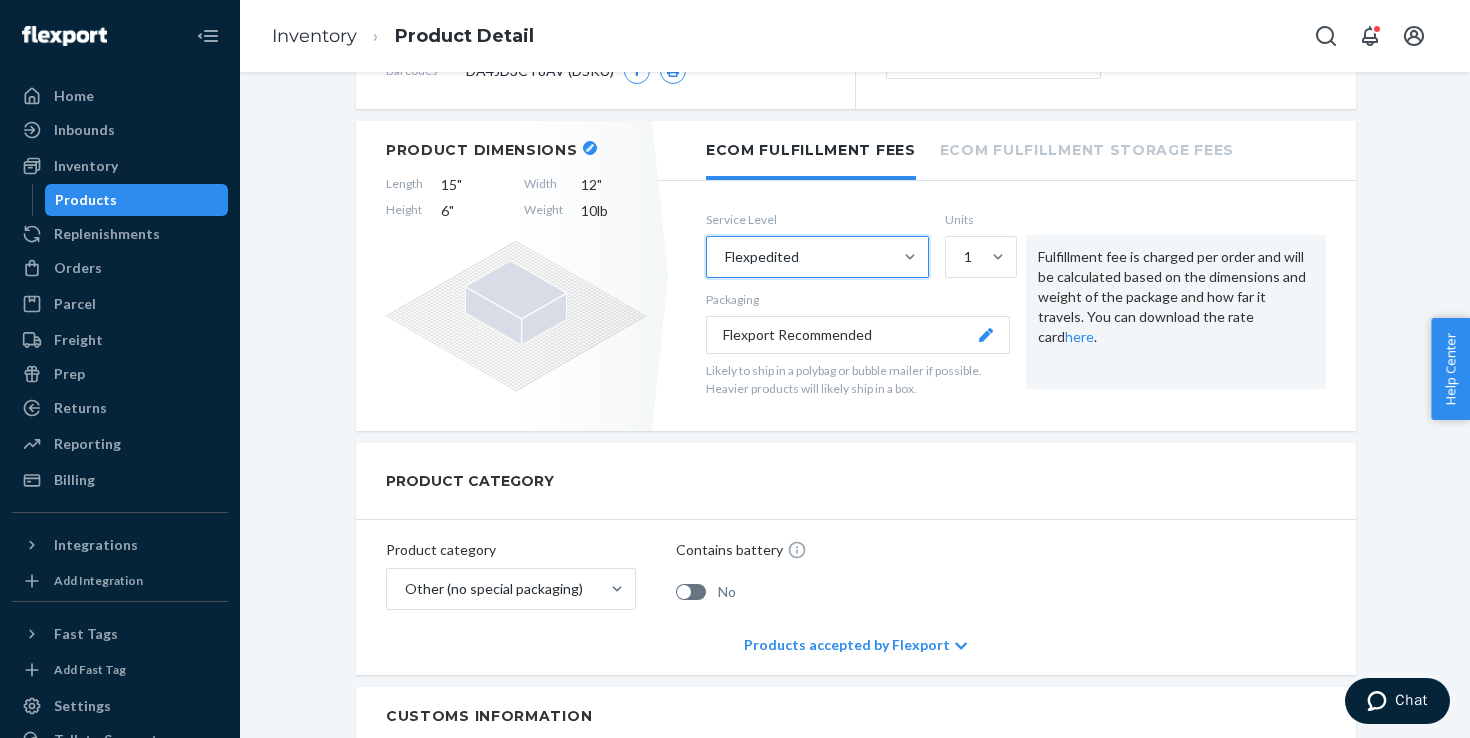scroll, scrollTop: 498, scrollLeft: 0, axis: vertical 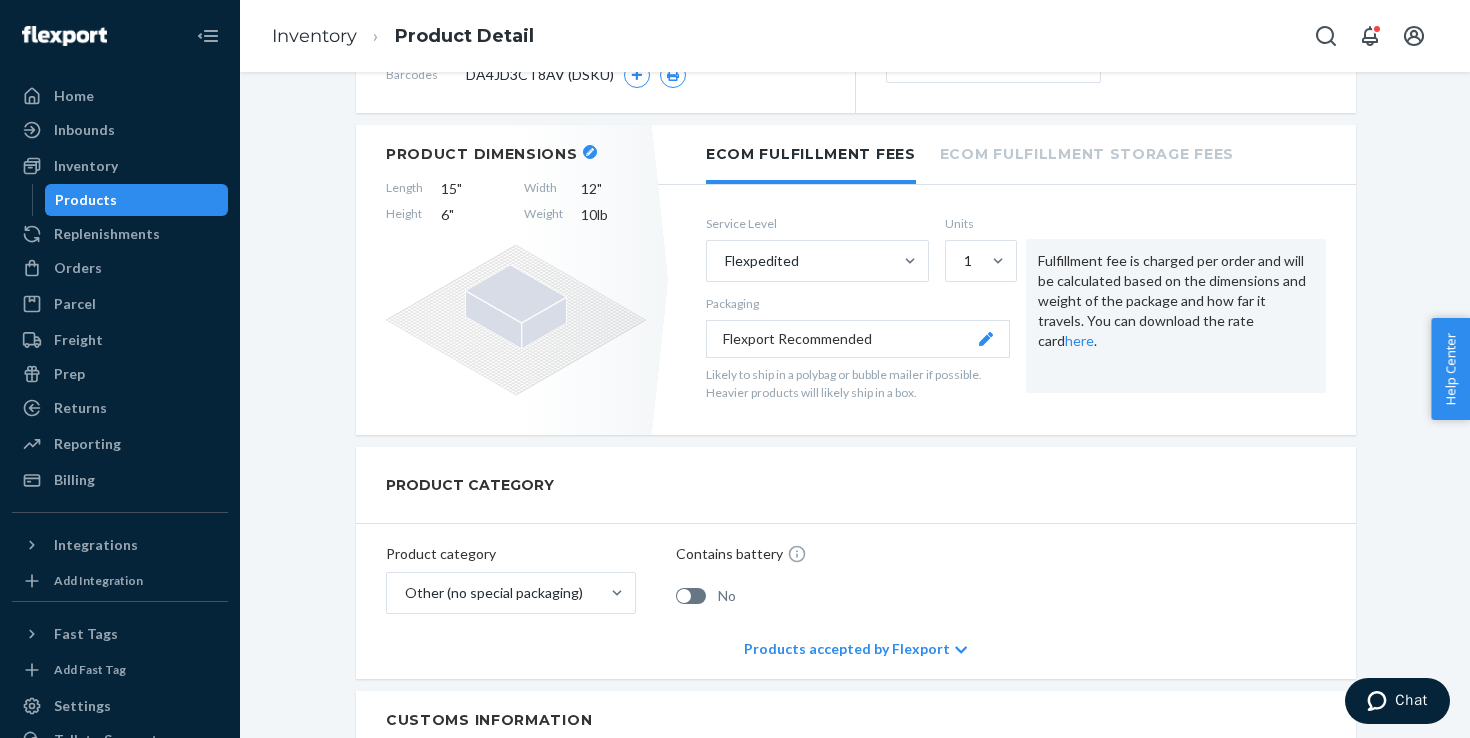 click on "Product Dimensions" at bounding box center [516, 154] 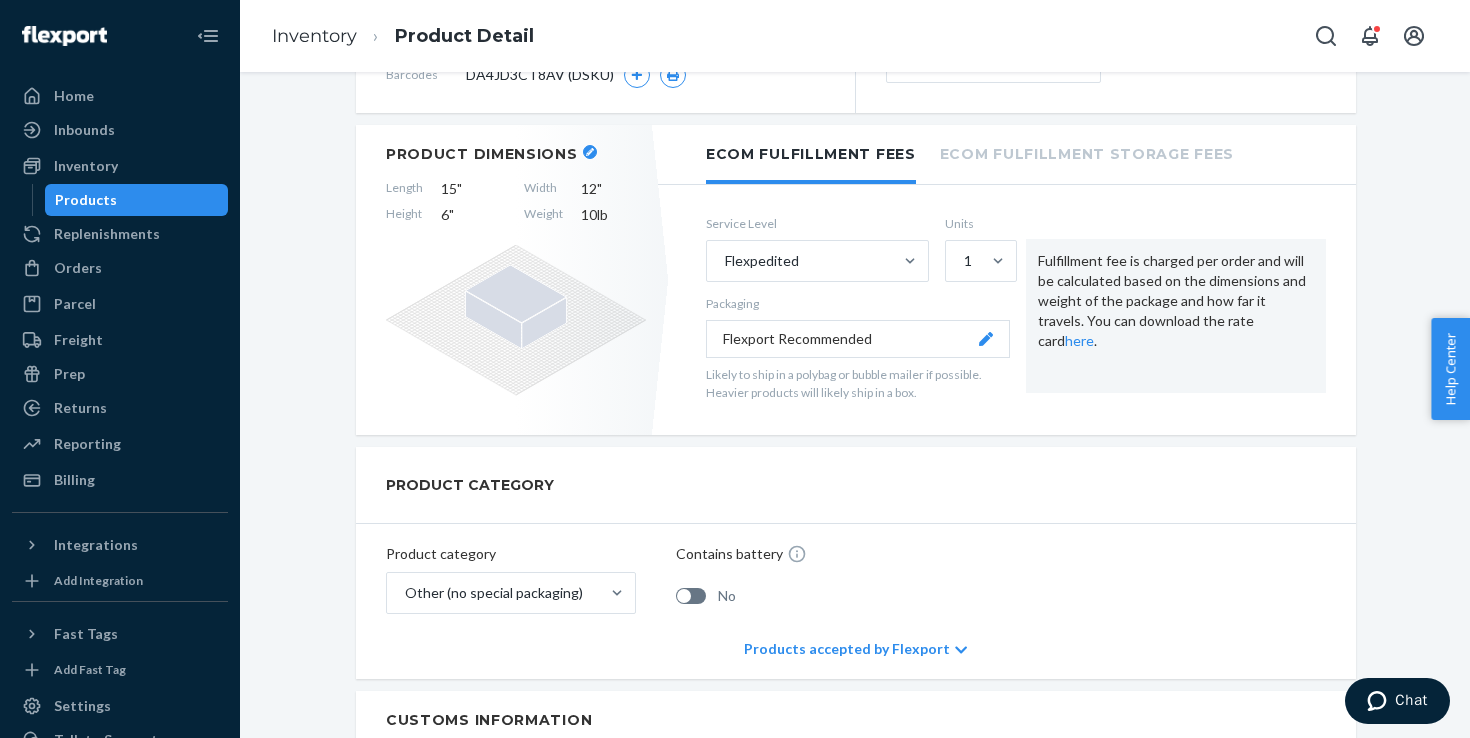 click 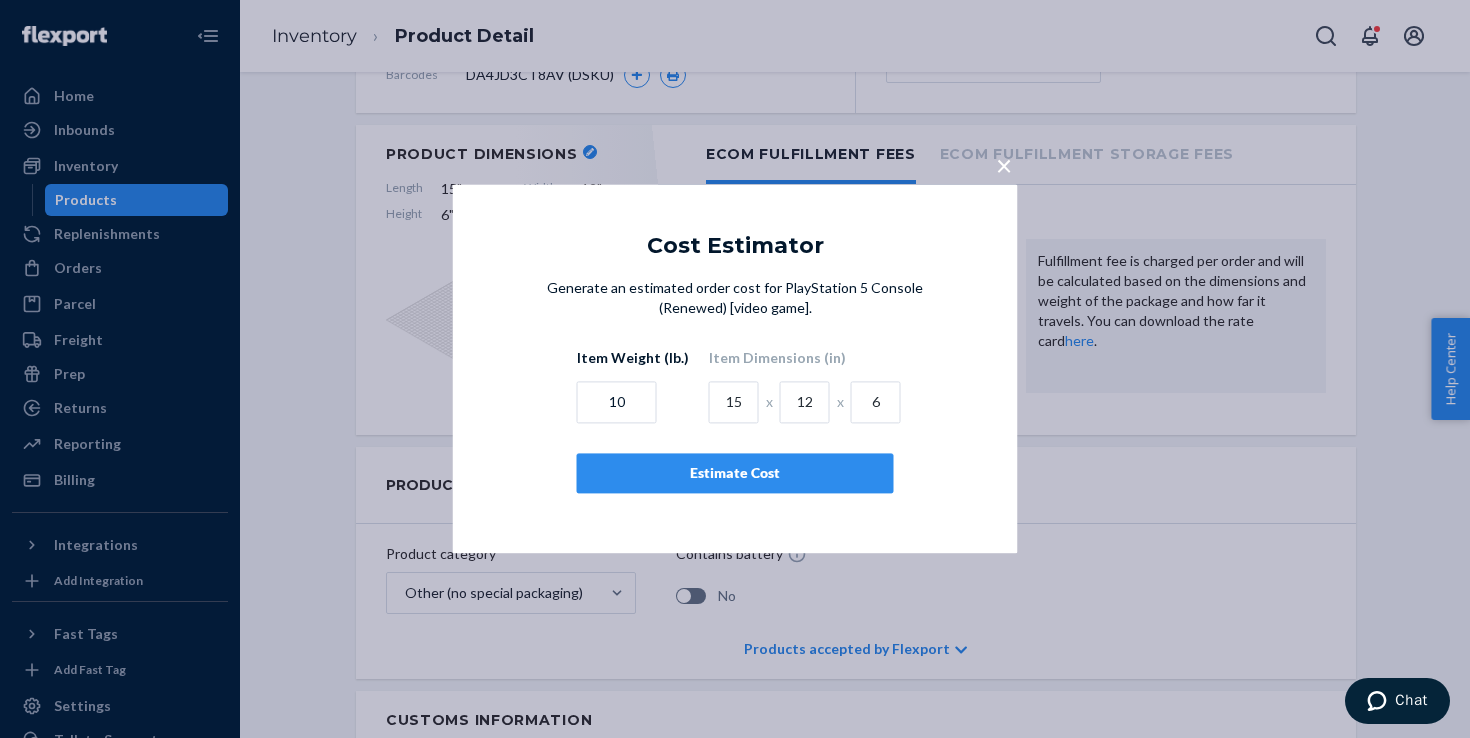 click on "Estimate Cost" at bounding box center [735, 474] 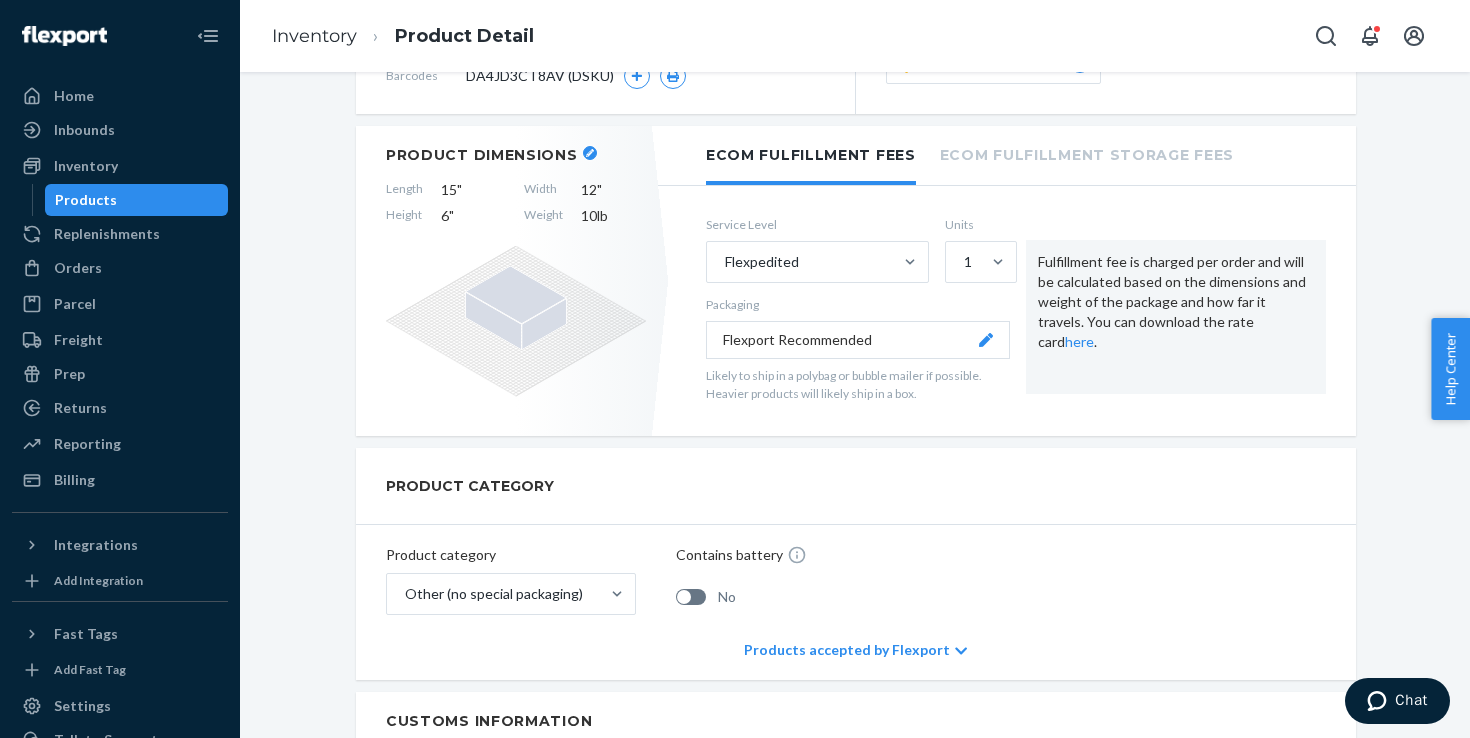 scroll, scrollTop: 484, scrollLeft: 0, axis: vertical 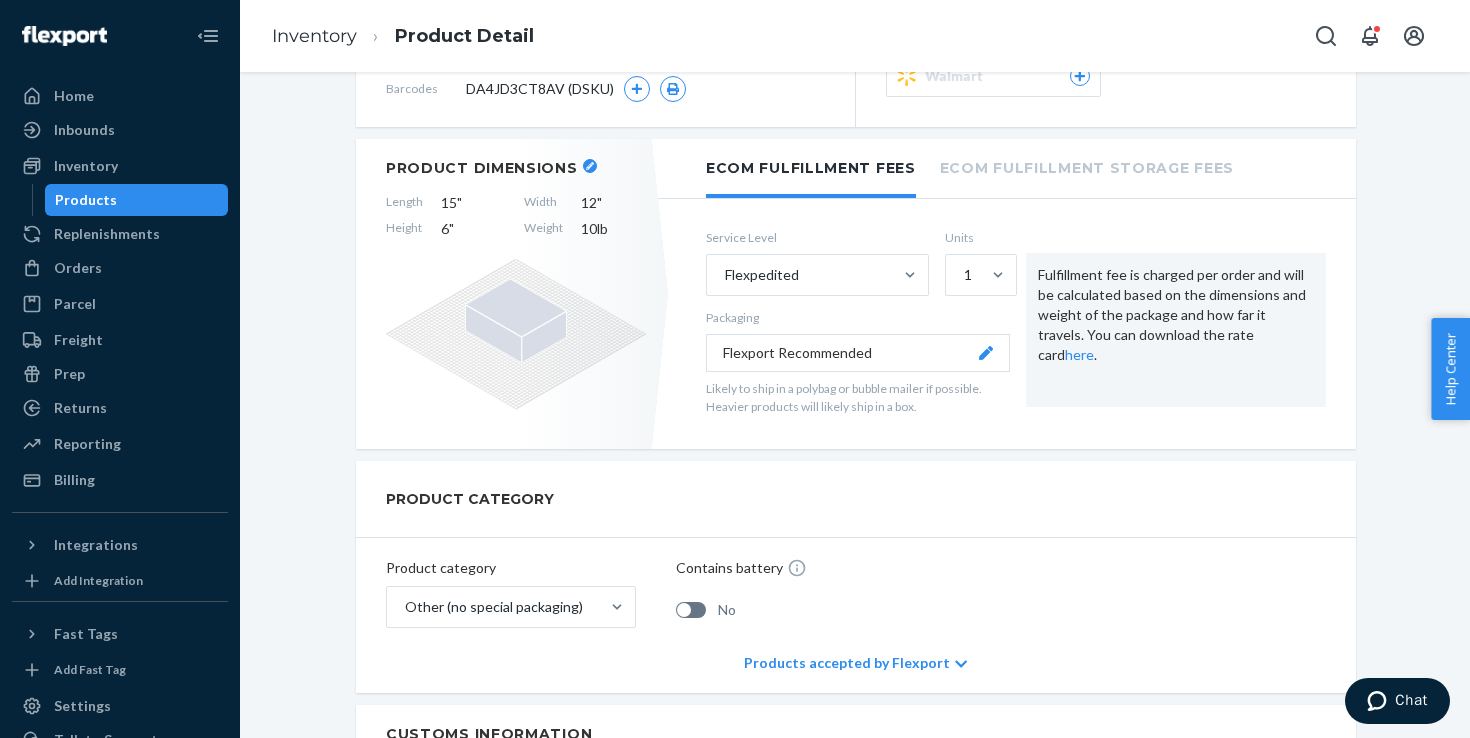 click on "Product Dimensions Length 15 " Width 12 " Height 6 " Weight 10 lb" at bounding box center (516, 294) 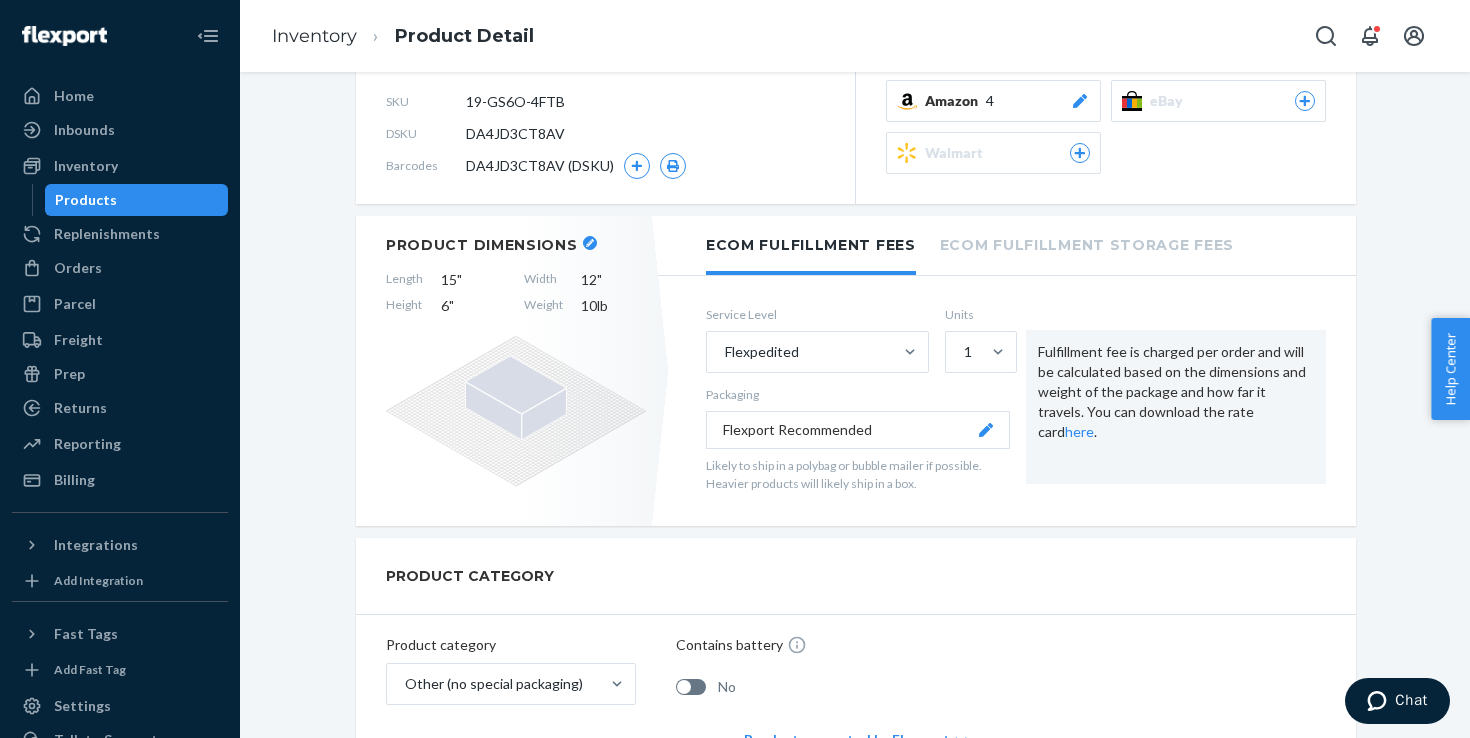 scroll, scrollTop: 398, scrollLeft: 0, axis: vertical 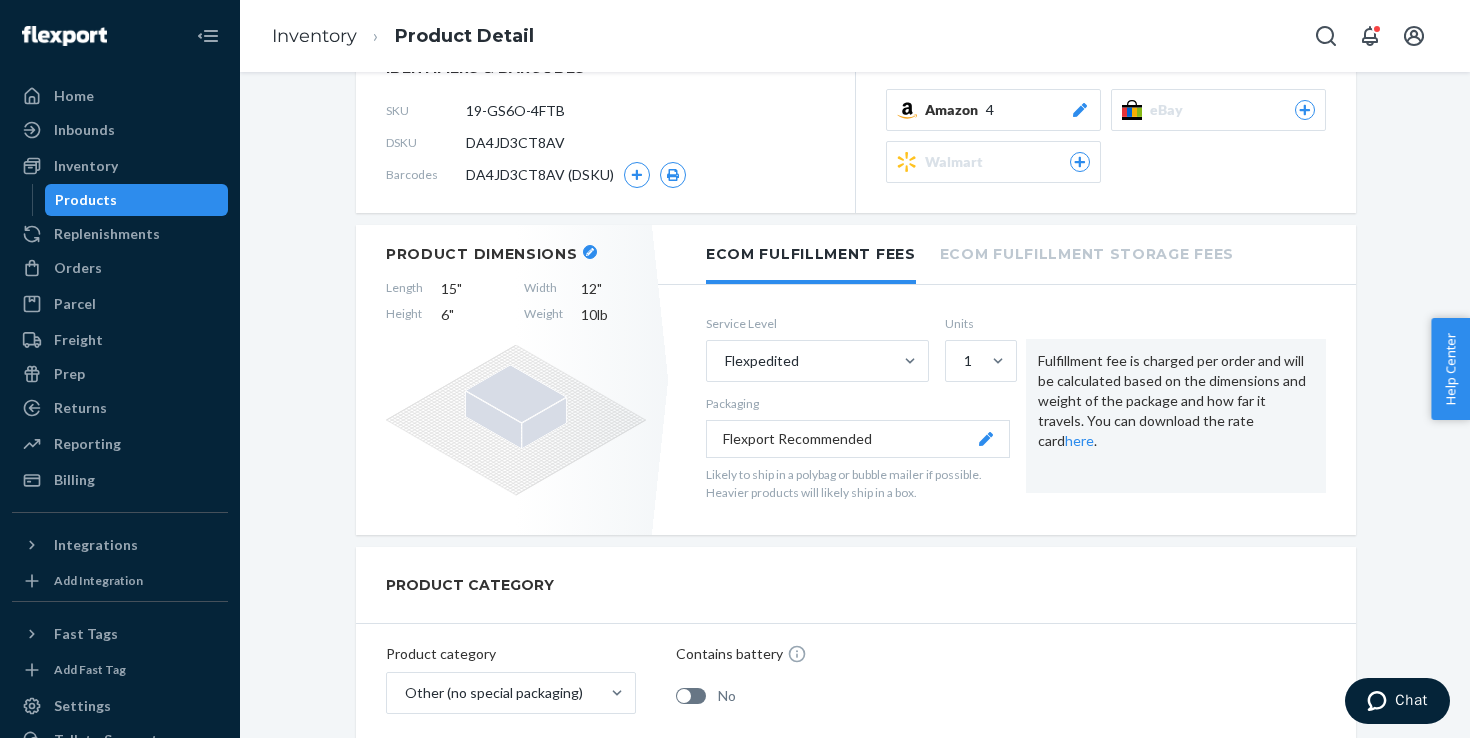 click on "Ecom Fulfillment Storage Fees" at bounding box center [1087, 252] 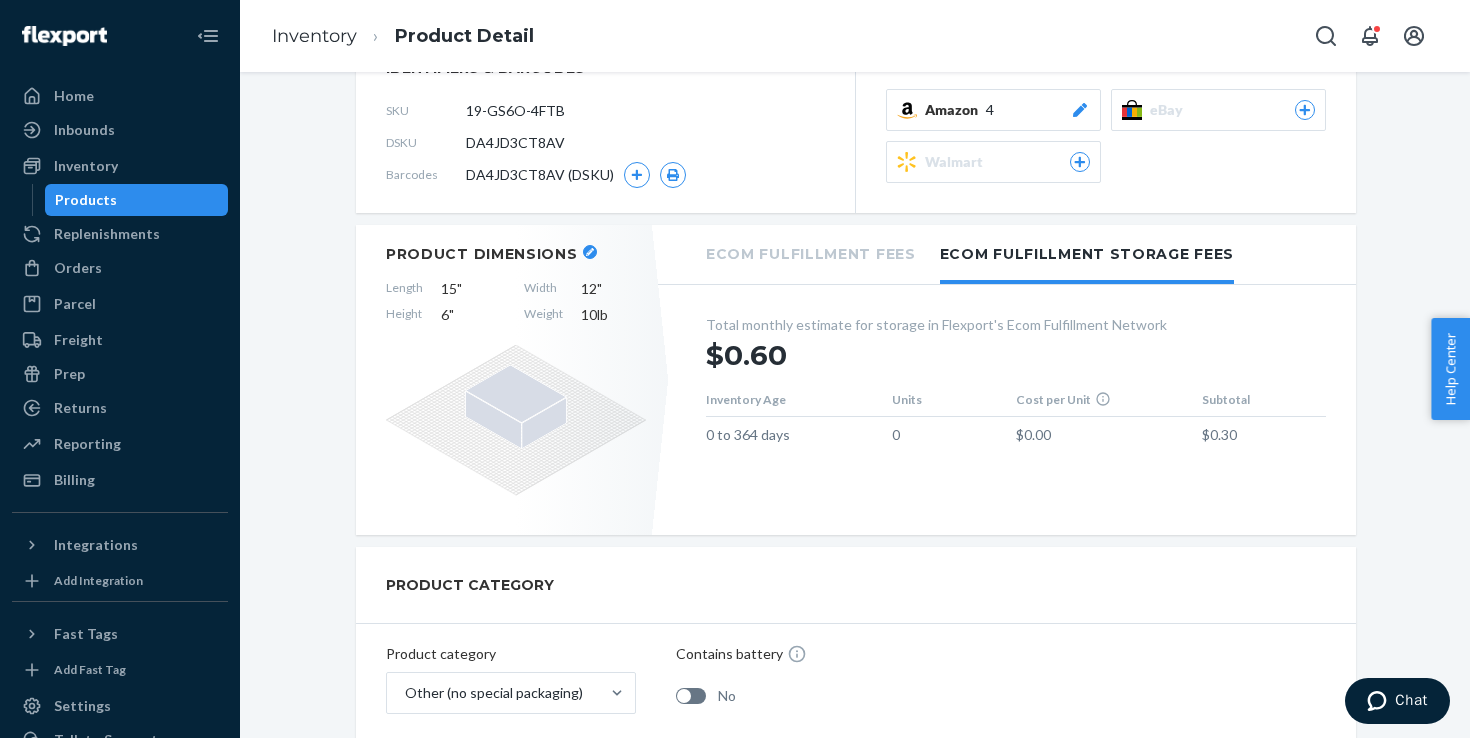 click on "Ecom Fulfillment Fees" at bounding box center (811, 252) 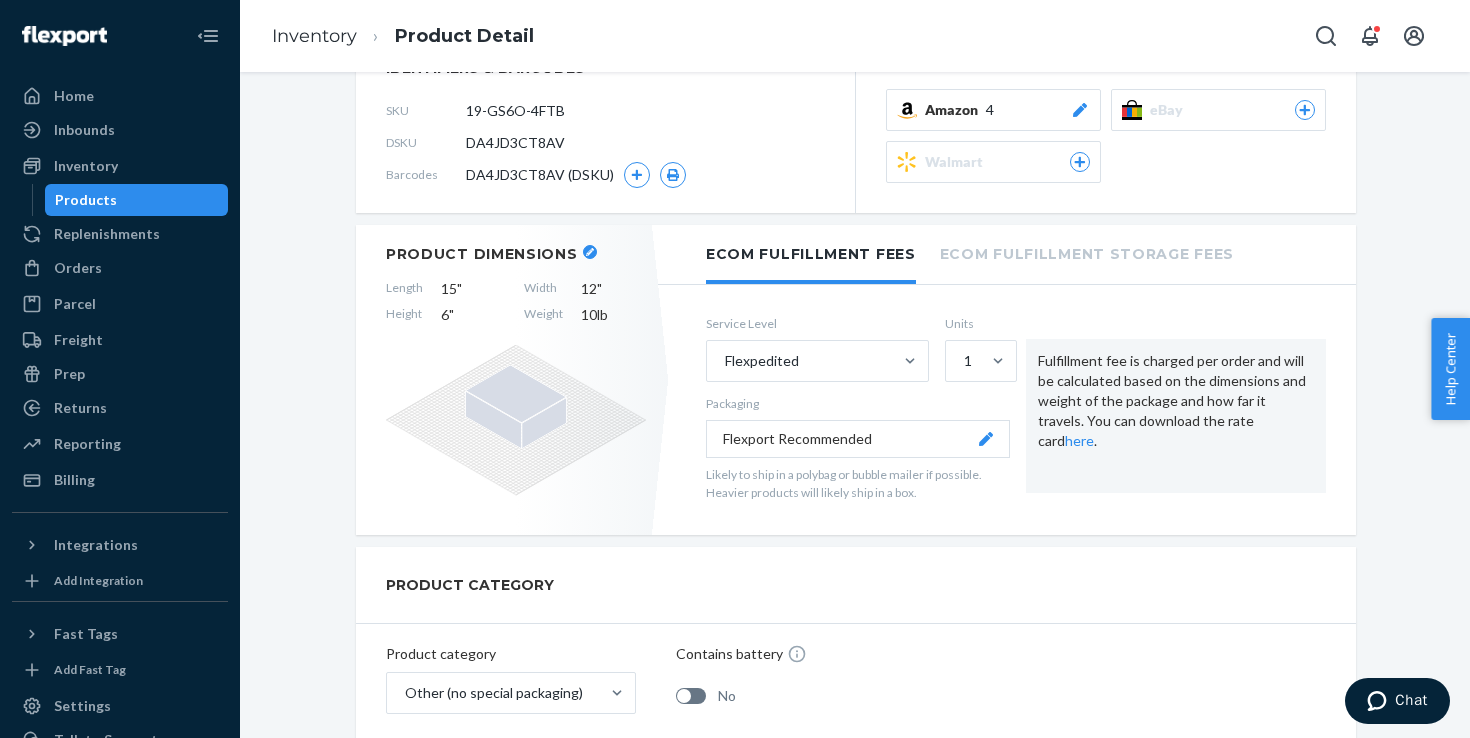 scroll, scrollTop: 398, scrollLeft: 0, axis: vertical 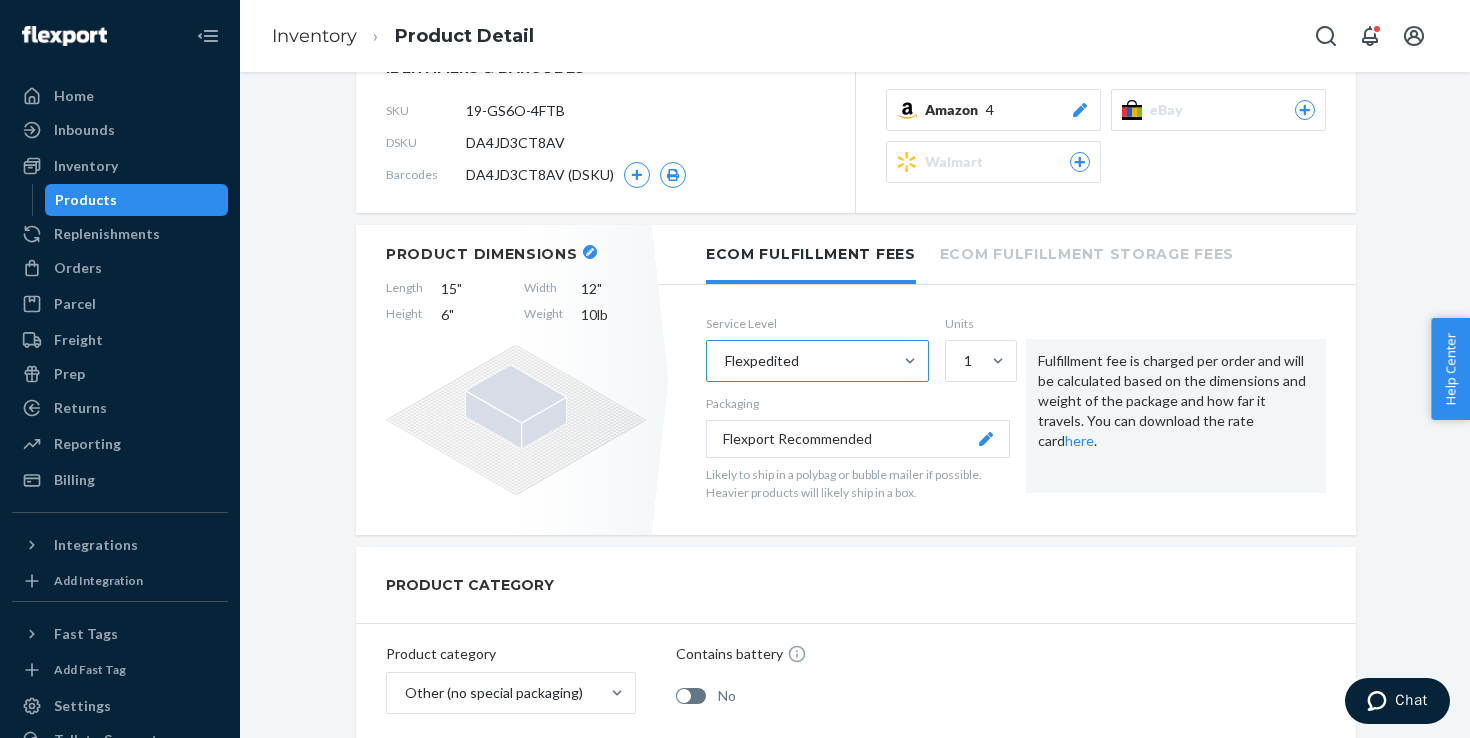 click on "Flexpedited" at bounding box center [799, 361] 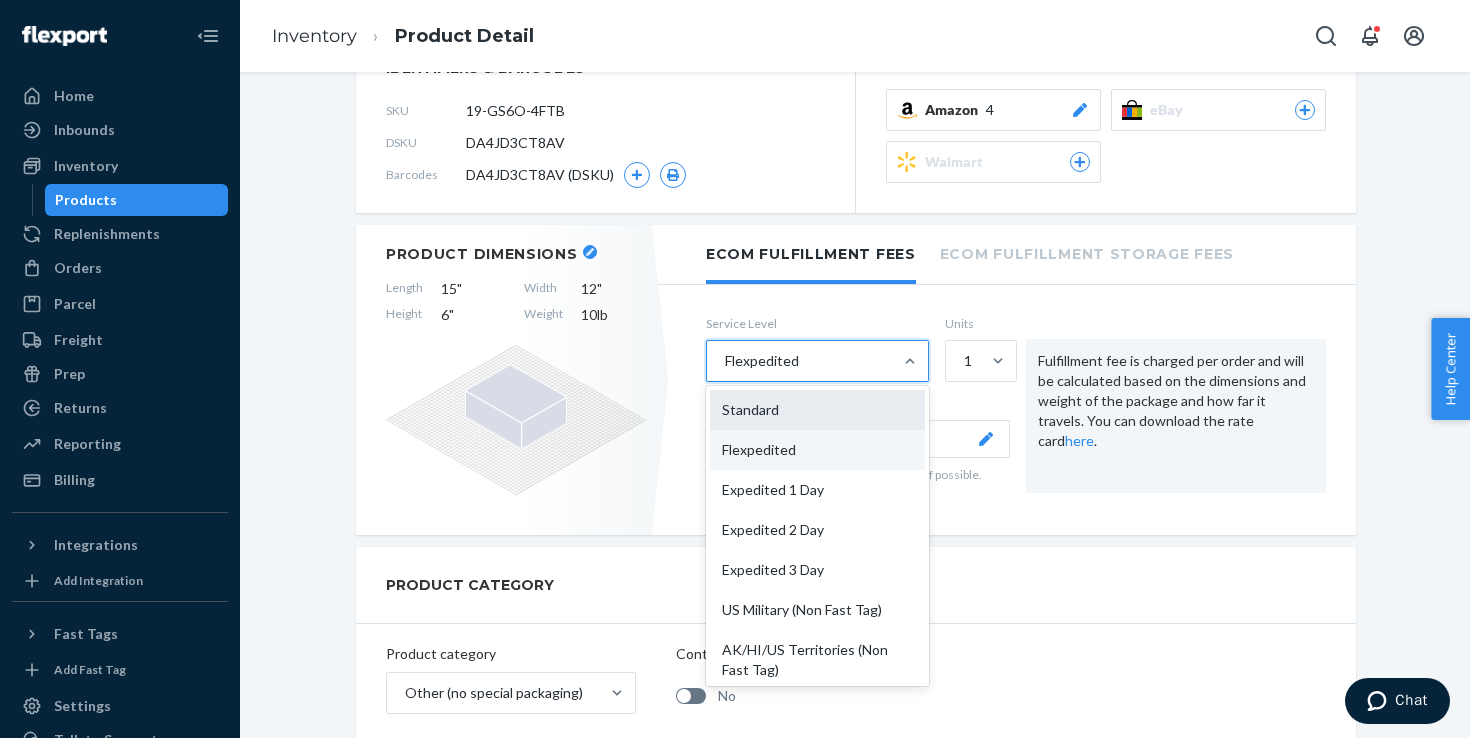 click on "Standard" at bounding box center (817, 410) 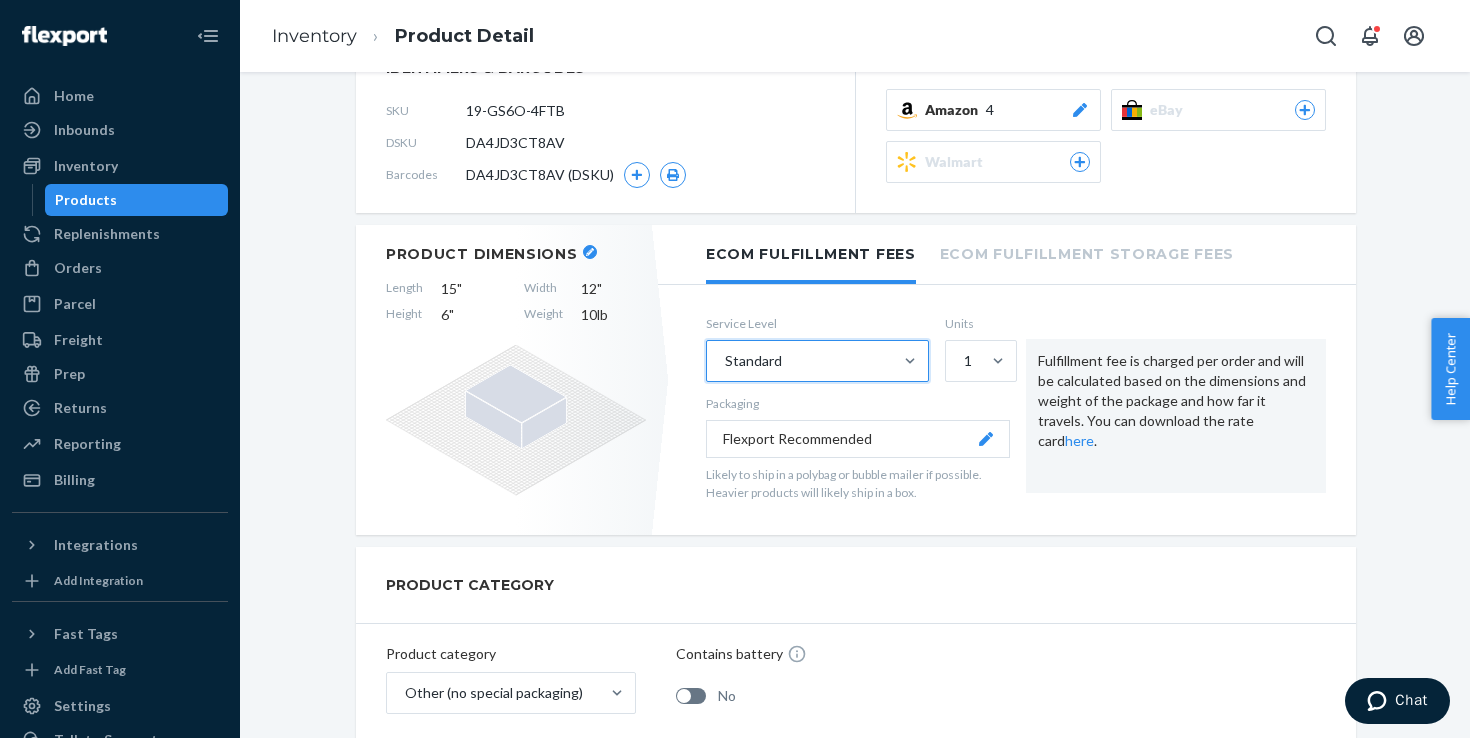 scroll, scrollTop: 398, scrollLeft: 0, axis: vertical 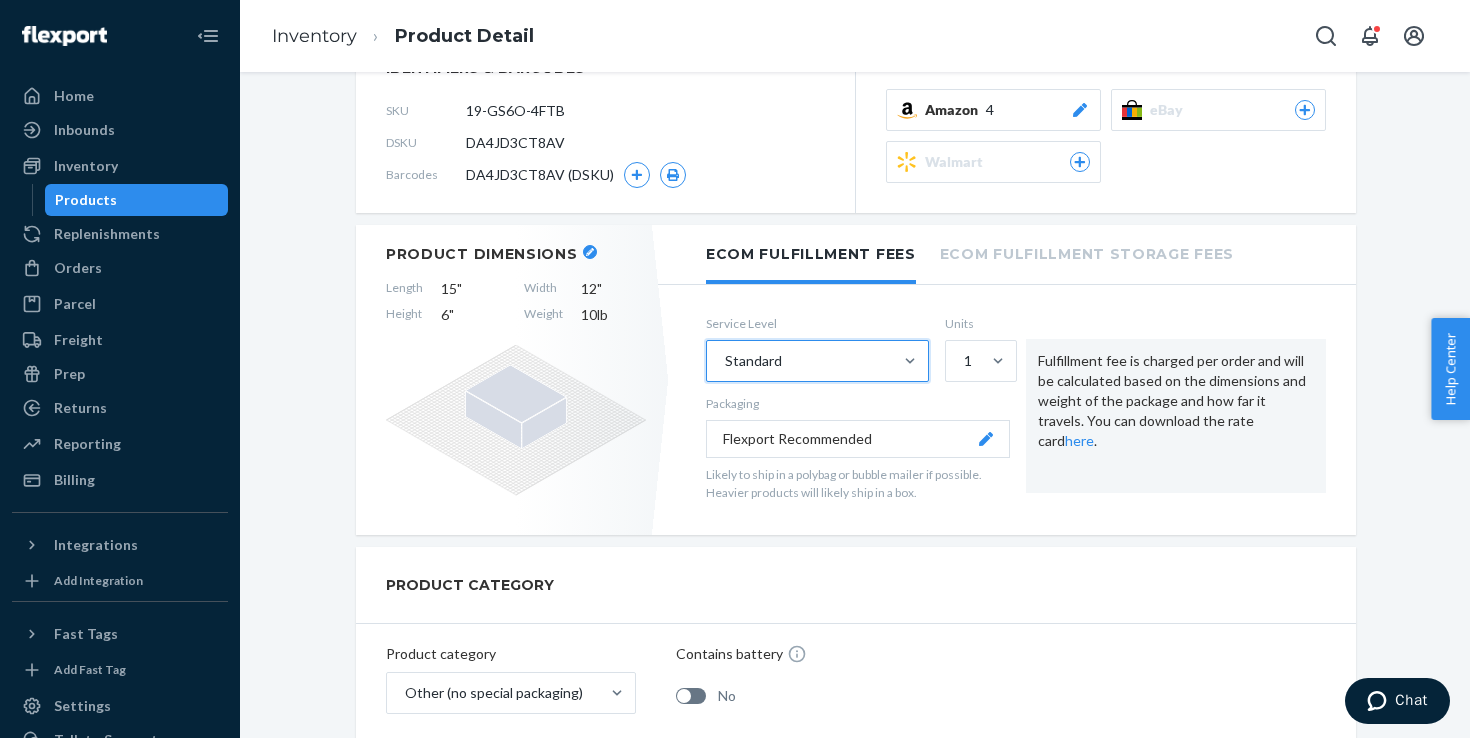 click on "Standard" at bounding box center (799, 361) 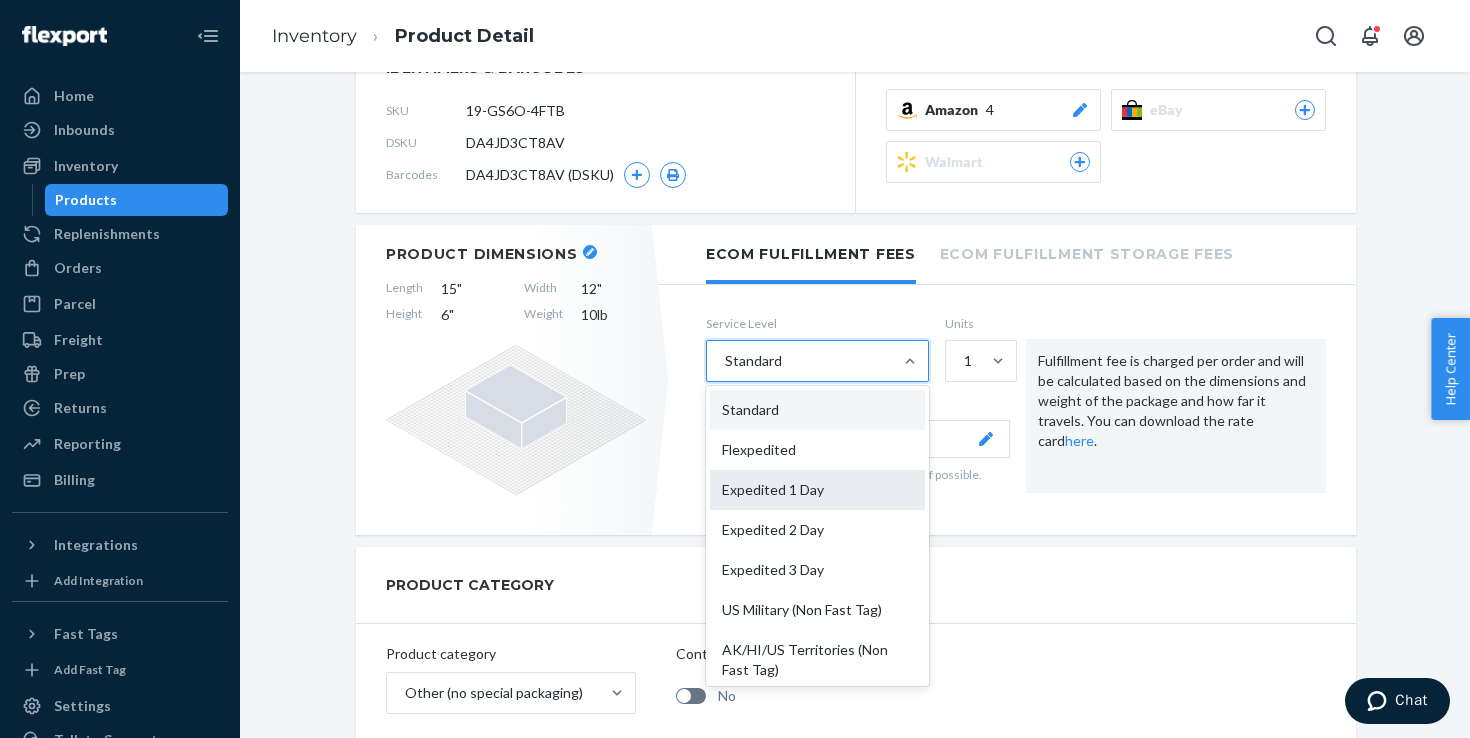 click on "Expedited 1 Day" at bounding box center [817, 490] 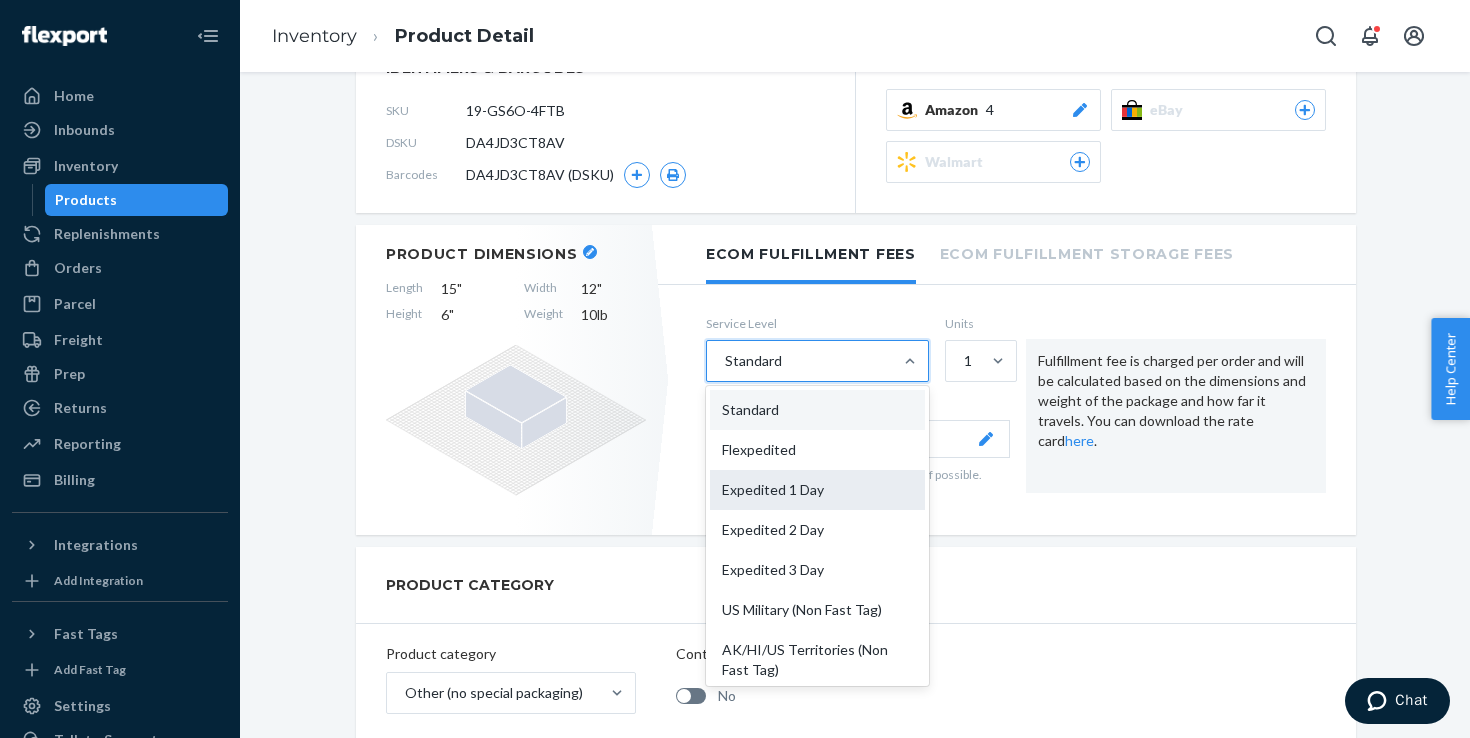 click on "option Standard, selected.    option Standard focused, 1 of 10. 10 results available. Use Up and Down to choose options, press Enter to select the currently focused option, press Escape to exit the menu, press Tab to select the option and exit the menu. Standard Standard Flexpedited Expedited 1 Day Expedited 2 Day Expedited 3 Day US Military (Non Fast Tag) AK/HI/[GEOGRAPHIC_DATA] Territories (Non Fast Tag) Worldwide Partner Delivered Duty Paid Worldwide Partner Delivered Duty Unpaid Worldwide Standard Delivered Duty Unpaid" at bounding box center [724, 361] 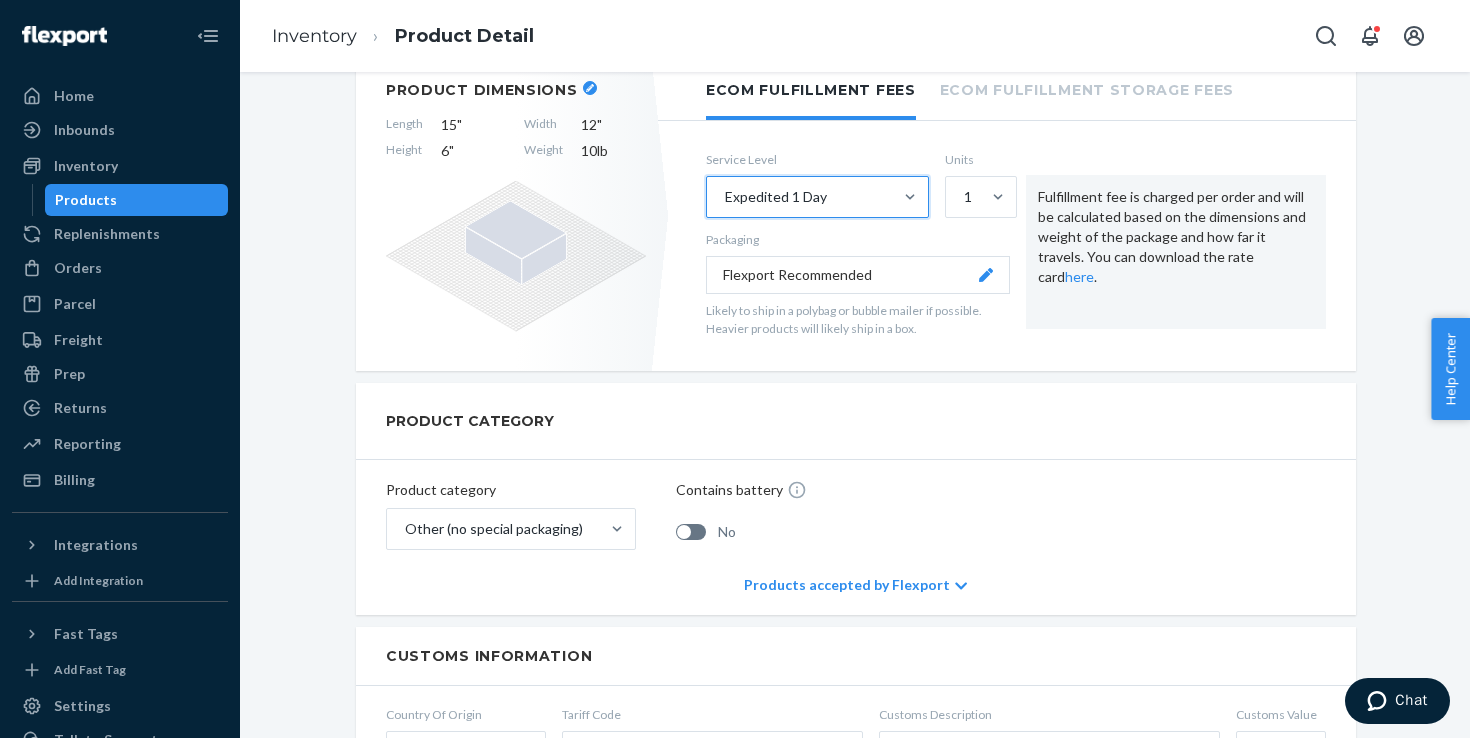 scroll, scrollTop: 398, scrollLeft: 0, axis: vertical 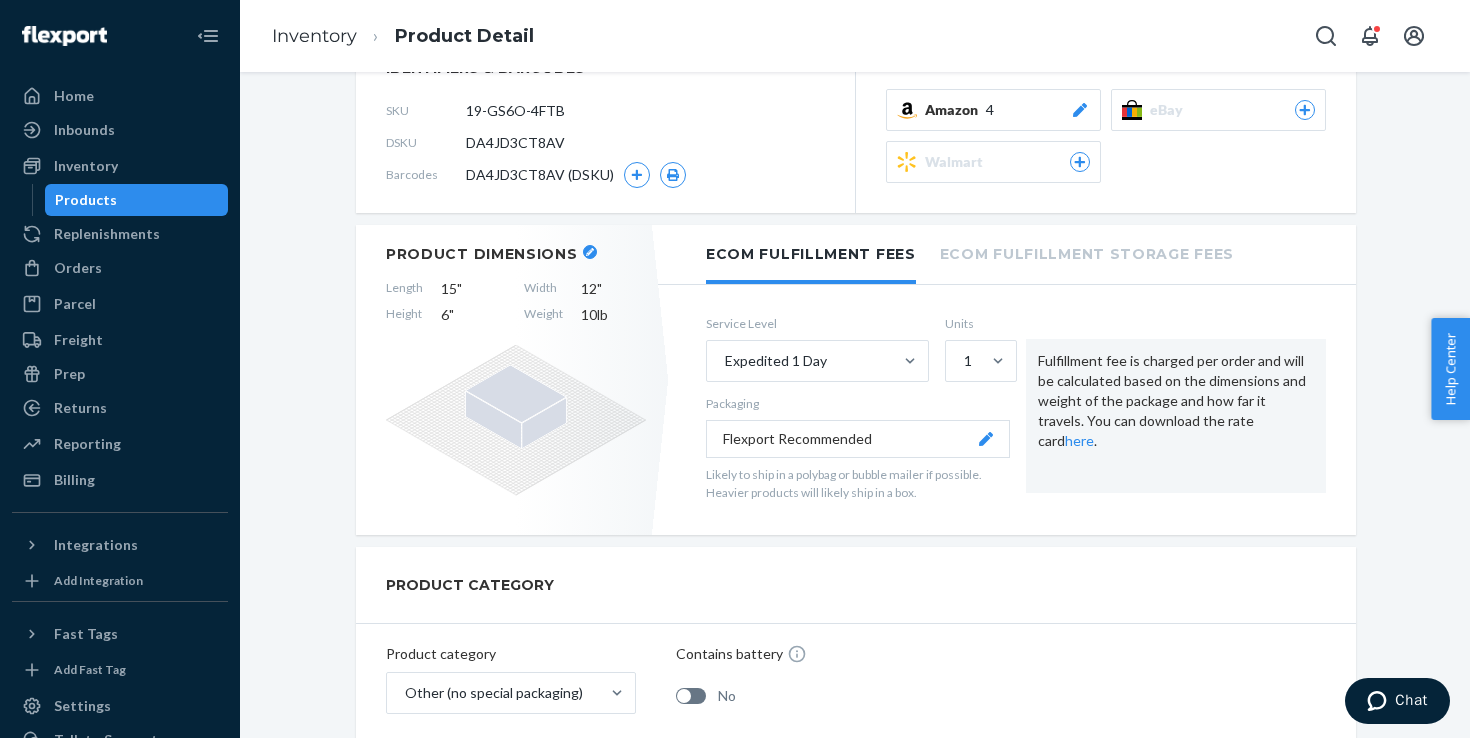 click on "Flexport Recommended" at bounding box center [858, 439] 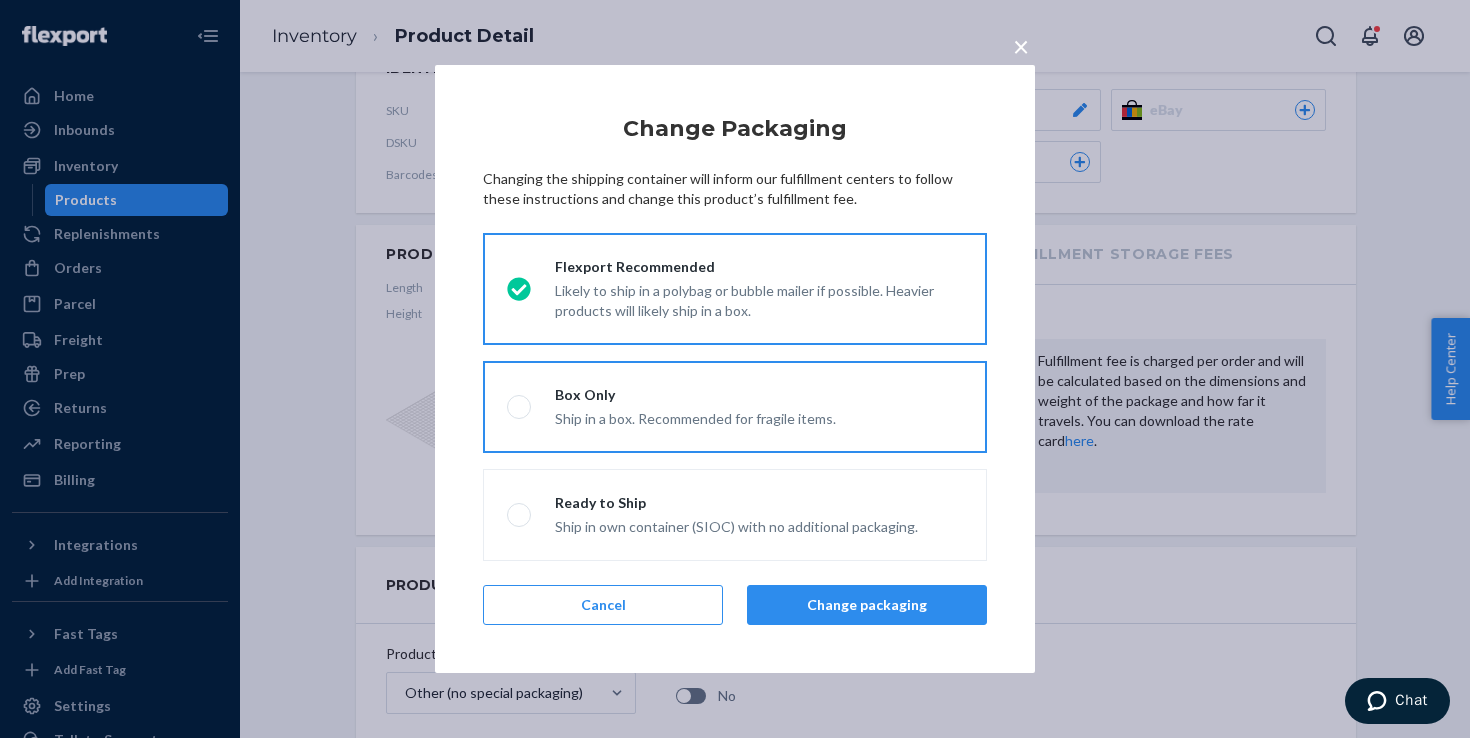click on "Box Only Ship in a box. Recommended for fragile items." at bounding box center (735, 407) 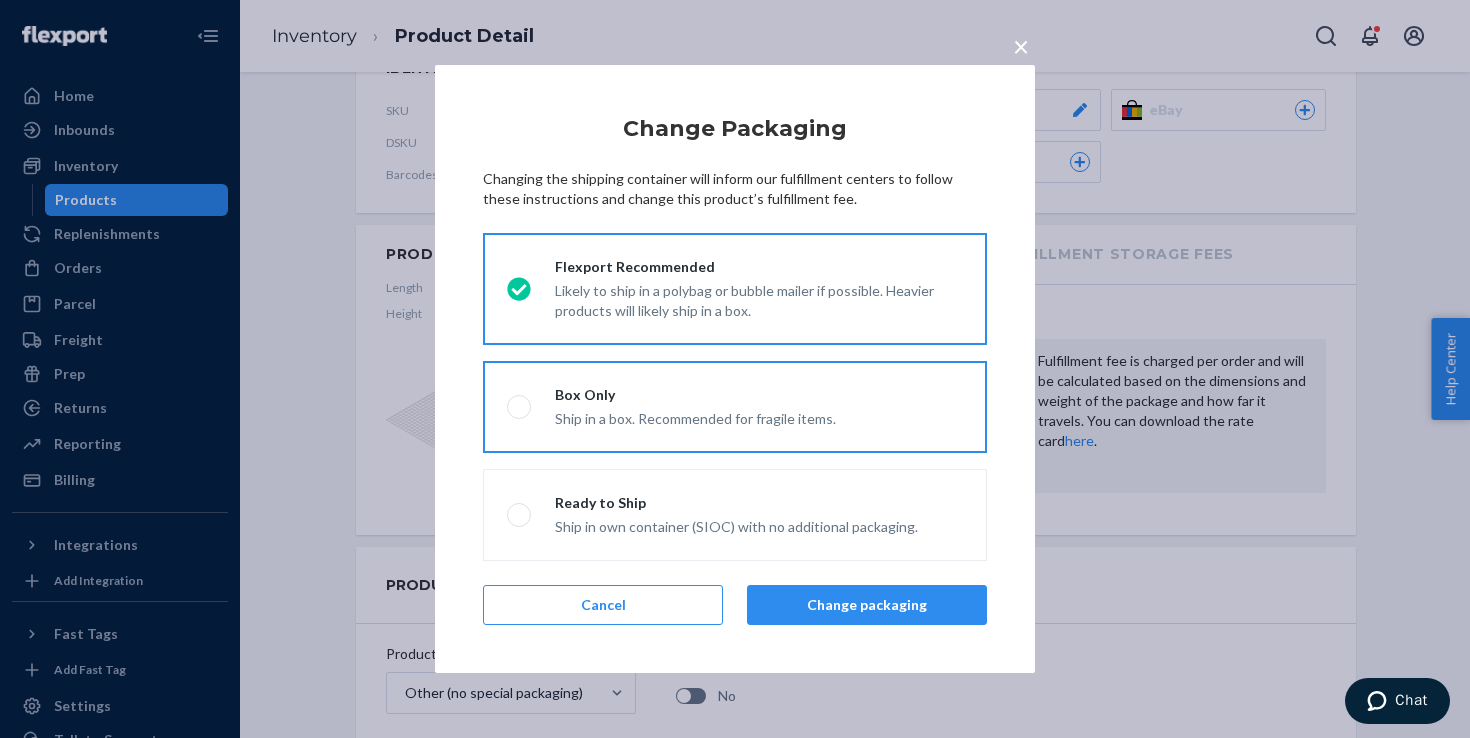 click on "Box Only Ship in a box. Recommended for fragile items." at bounding box center [513, 407] 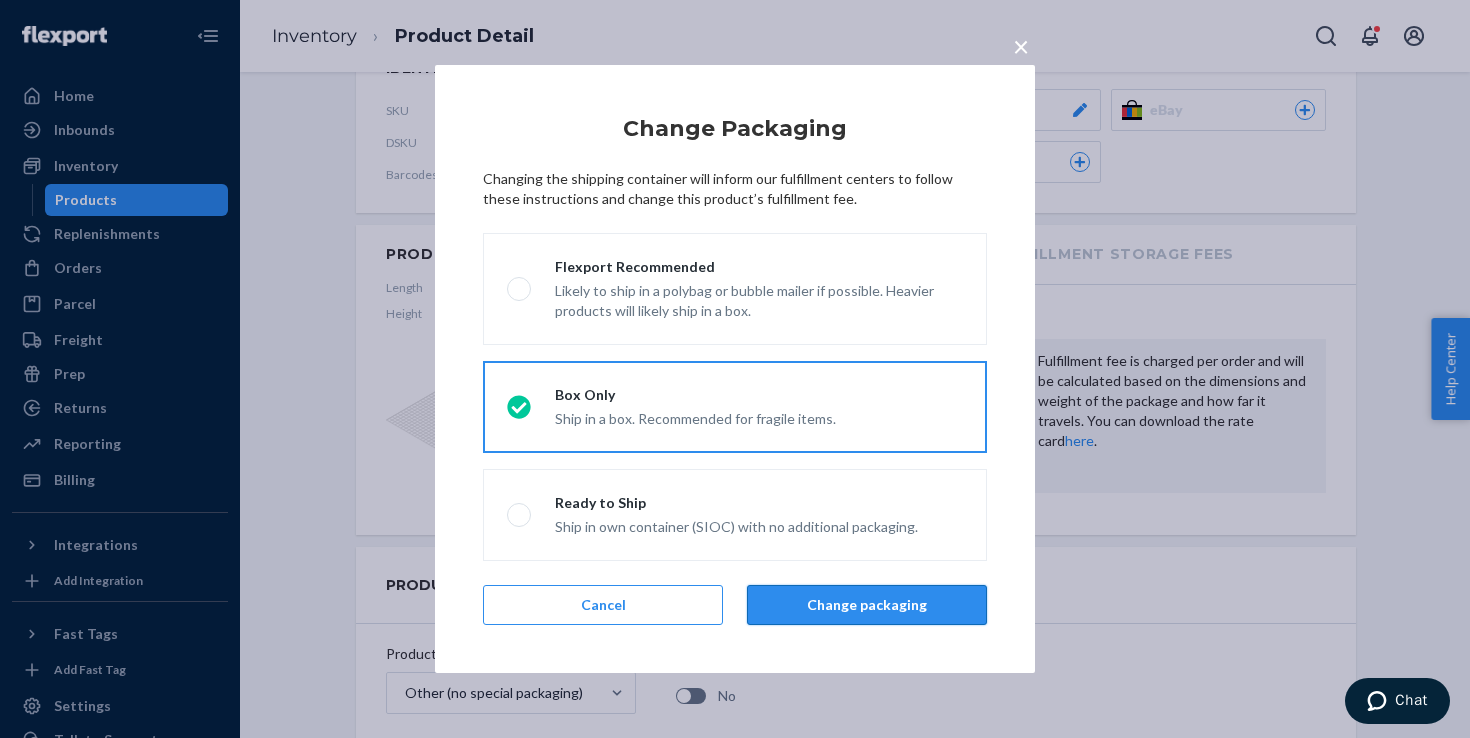 click on "Change packaging" at bounding box center [867, 605] 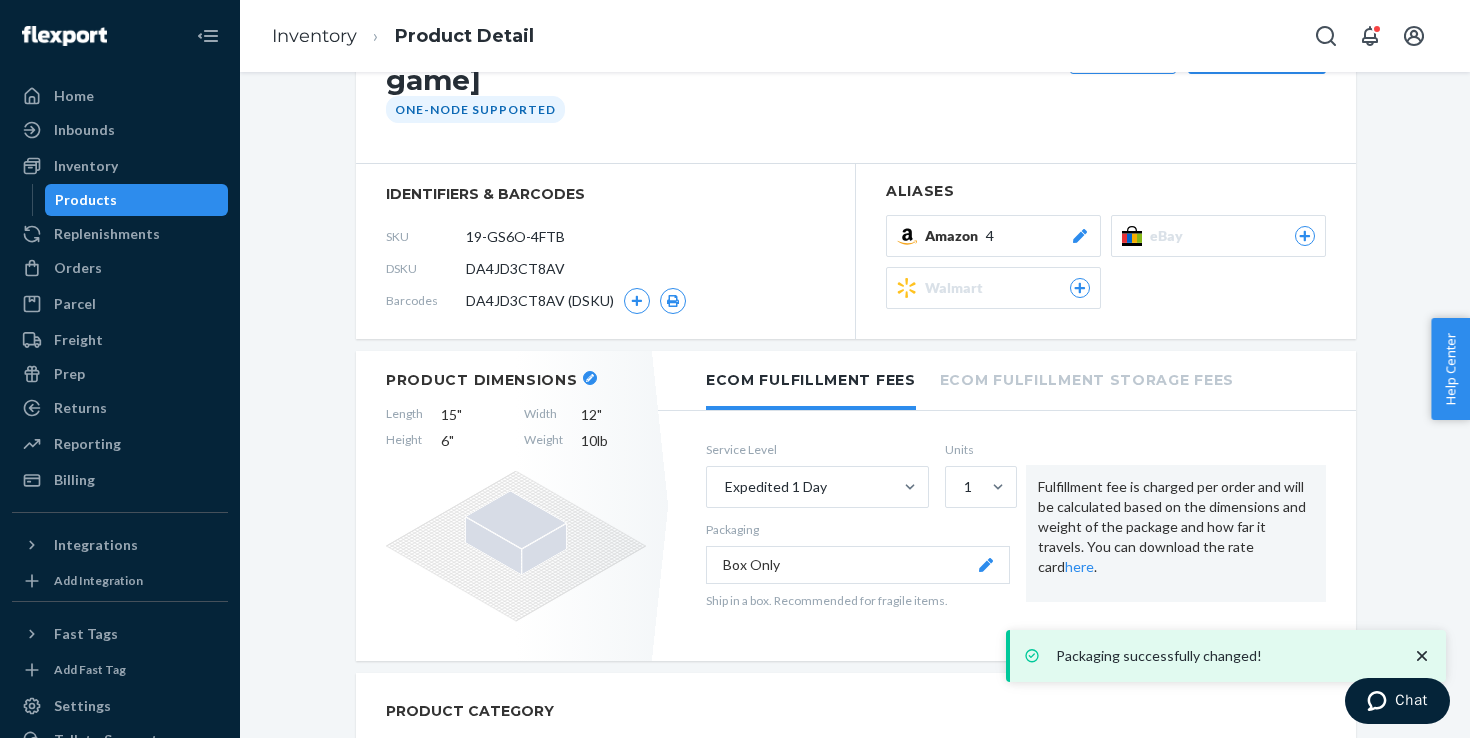 scroll, scrollTop: 298, scrollLeft: 0, axis: vertical 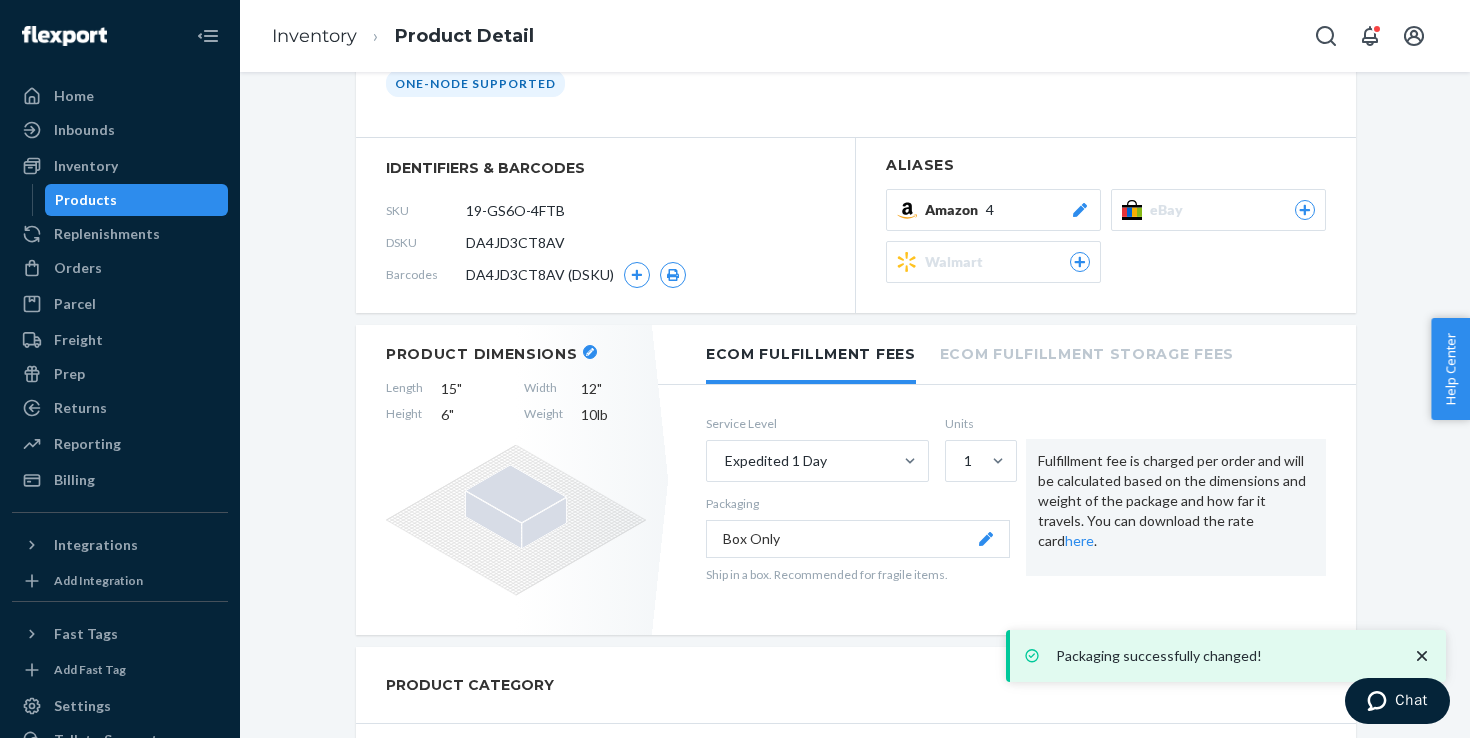 click on "Box Only" at bounding box center (858, 539) 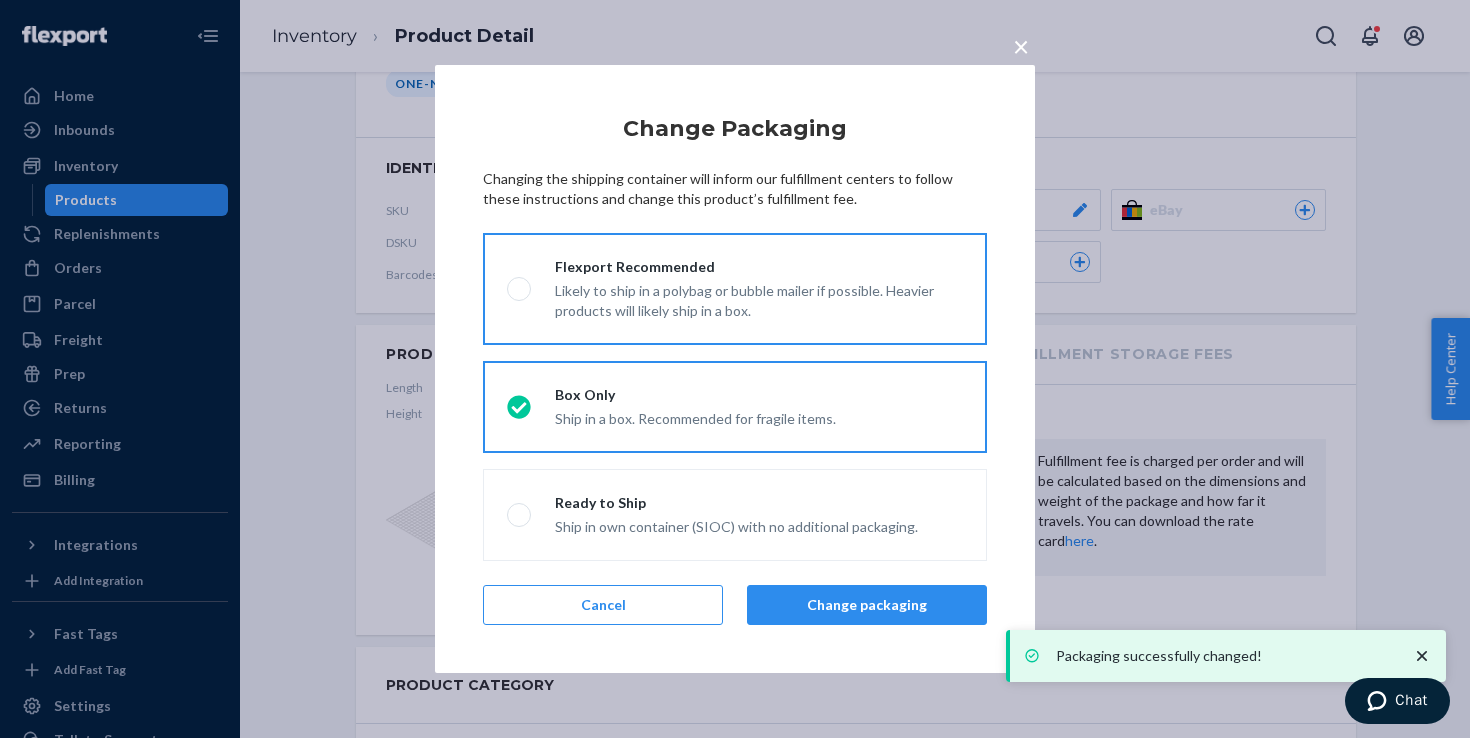 click on "Likely to ship in a polybag or bubble mailer if possible. Heavier products will likely ship in a box." at bounding box center (759, 299) 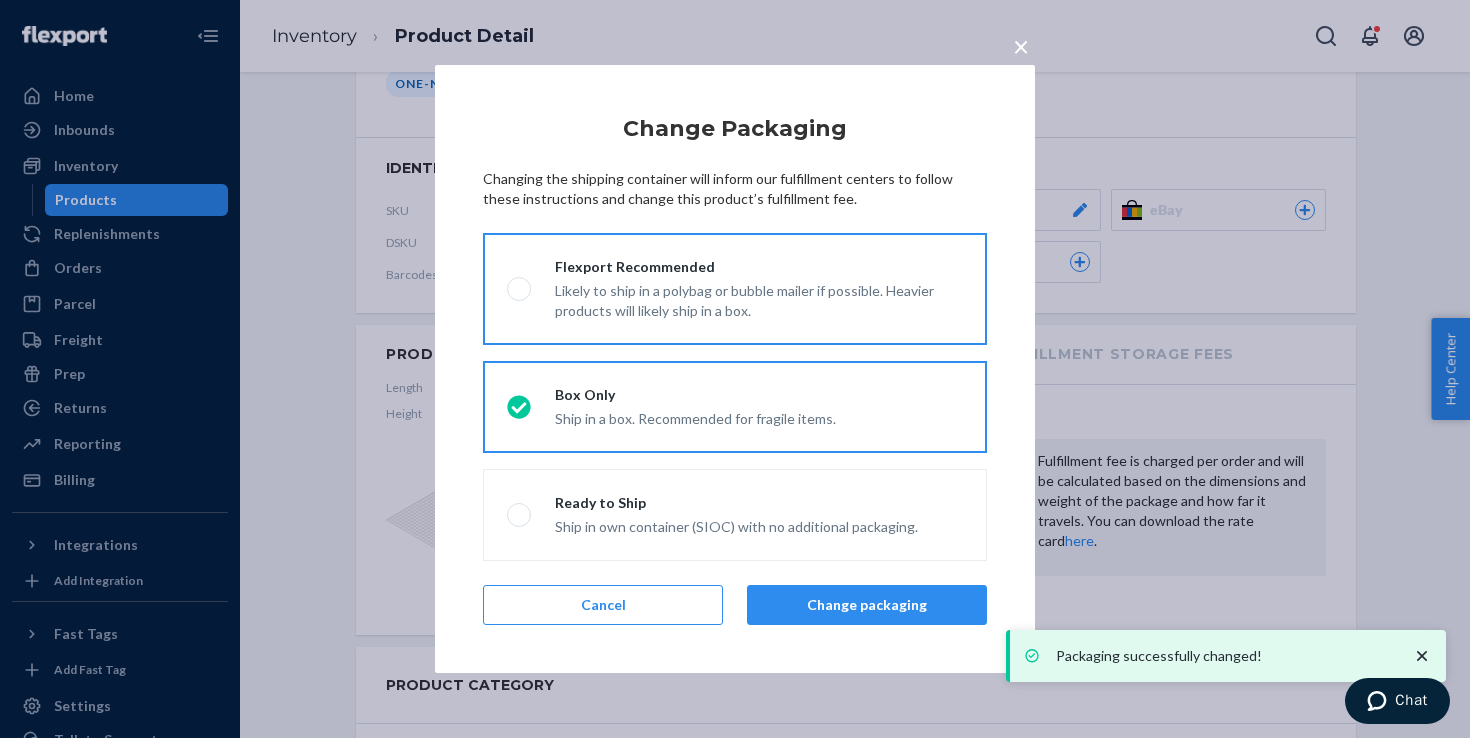 click on "Flexport Recommended Likely to ship in a polybag or bubble mailer if possible. Heavier products will likely ship in a box." at bounding box center [513, 289] 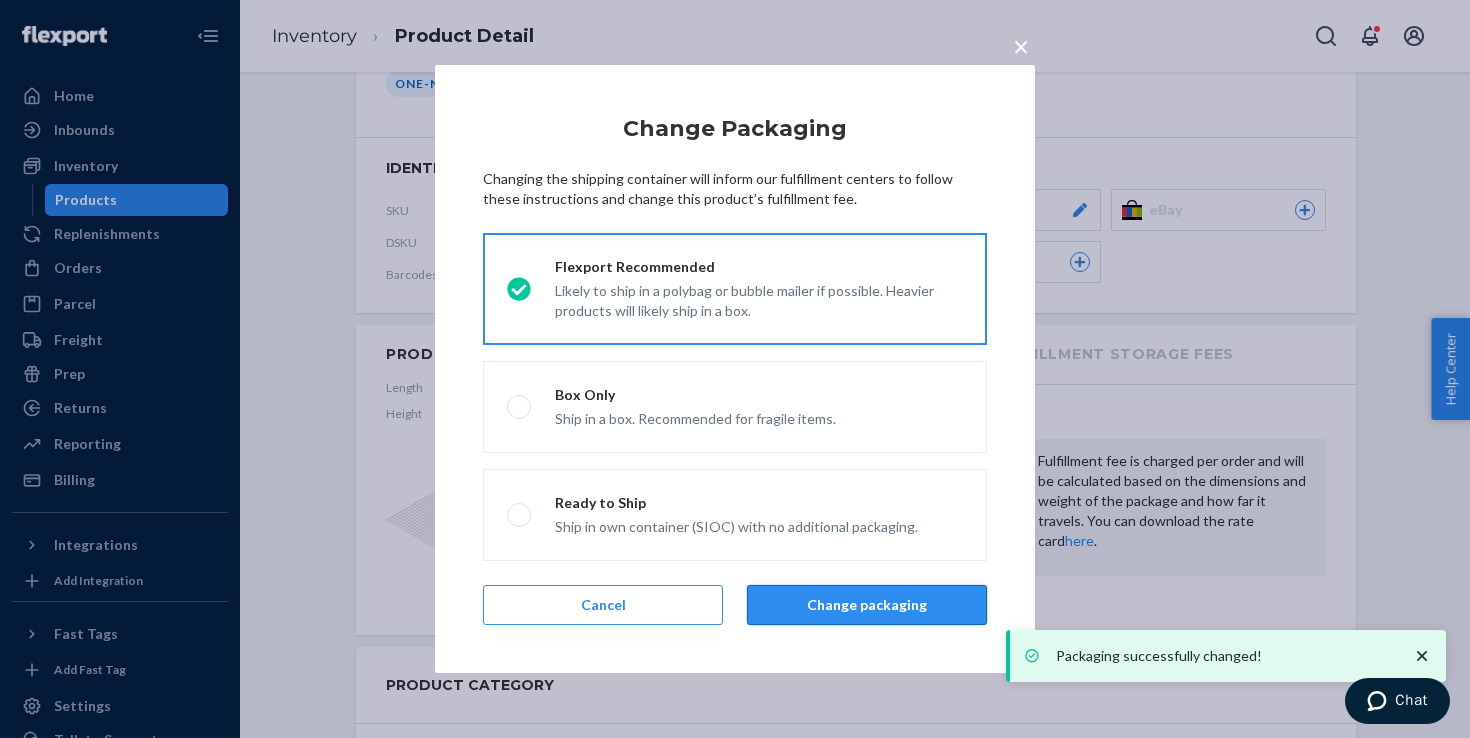 click on "Change packaging" at bounding box center [867, 605] 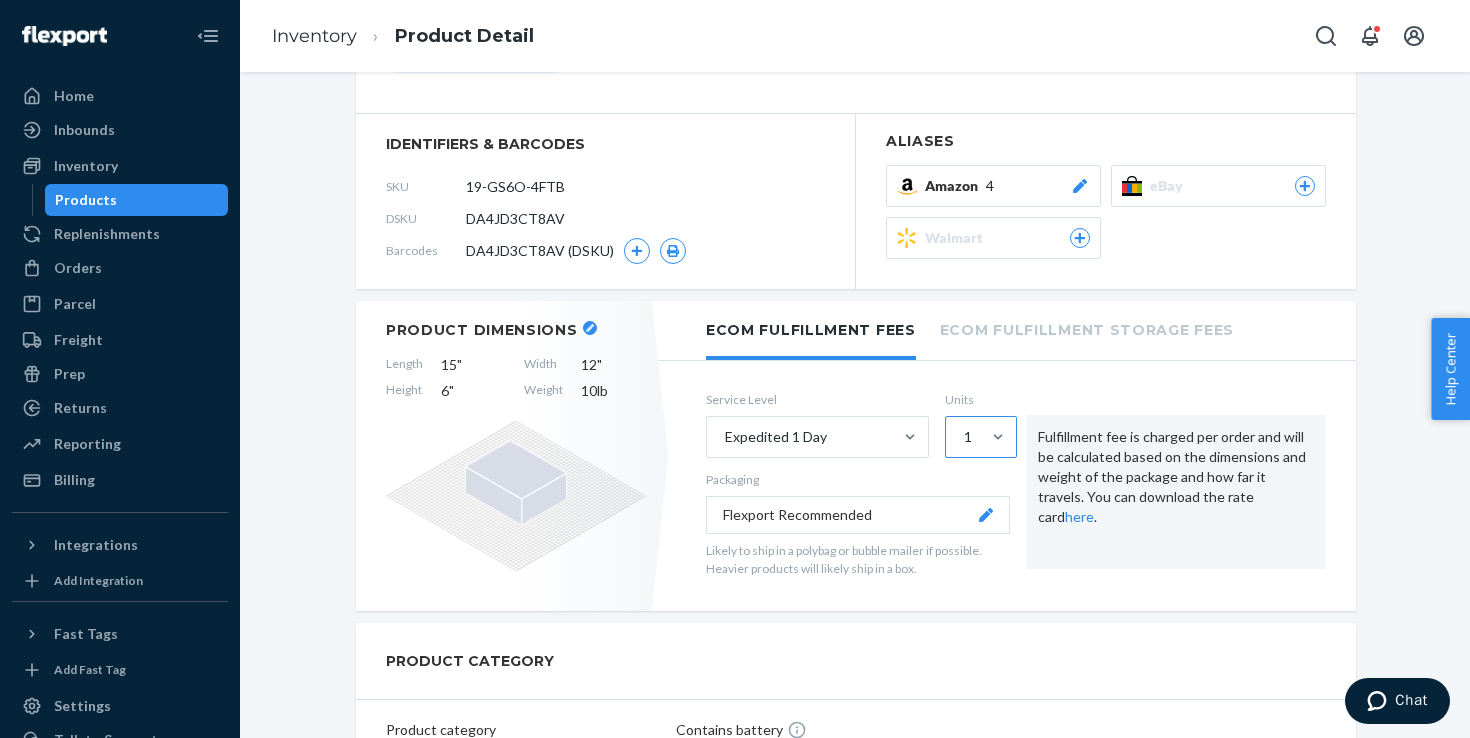scroll, scrollTop: 325, scrollLeft: 0, axis: vertical 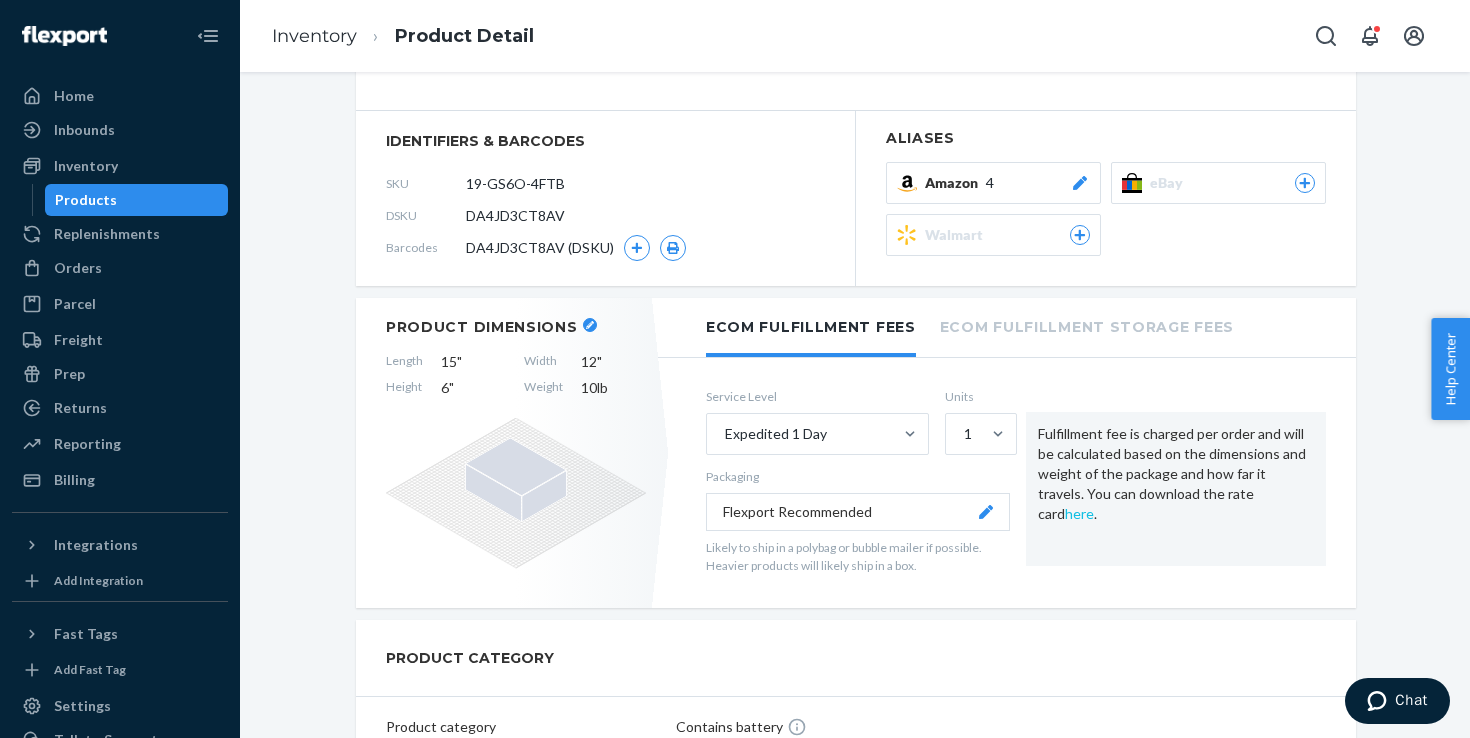 click on "here" at bounding box center [1079, 513] 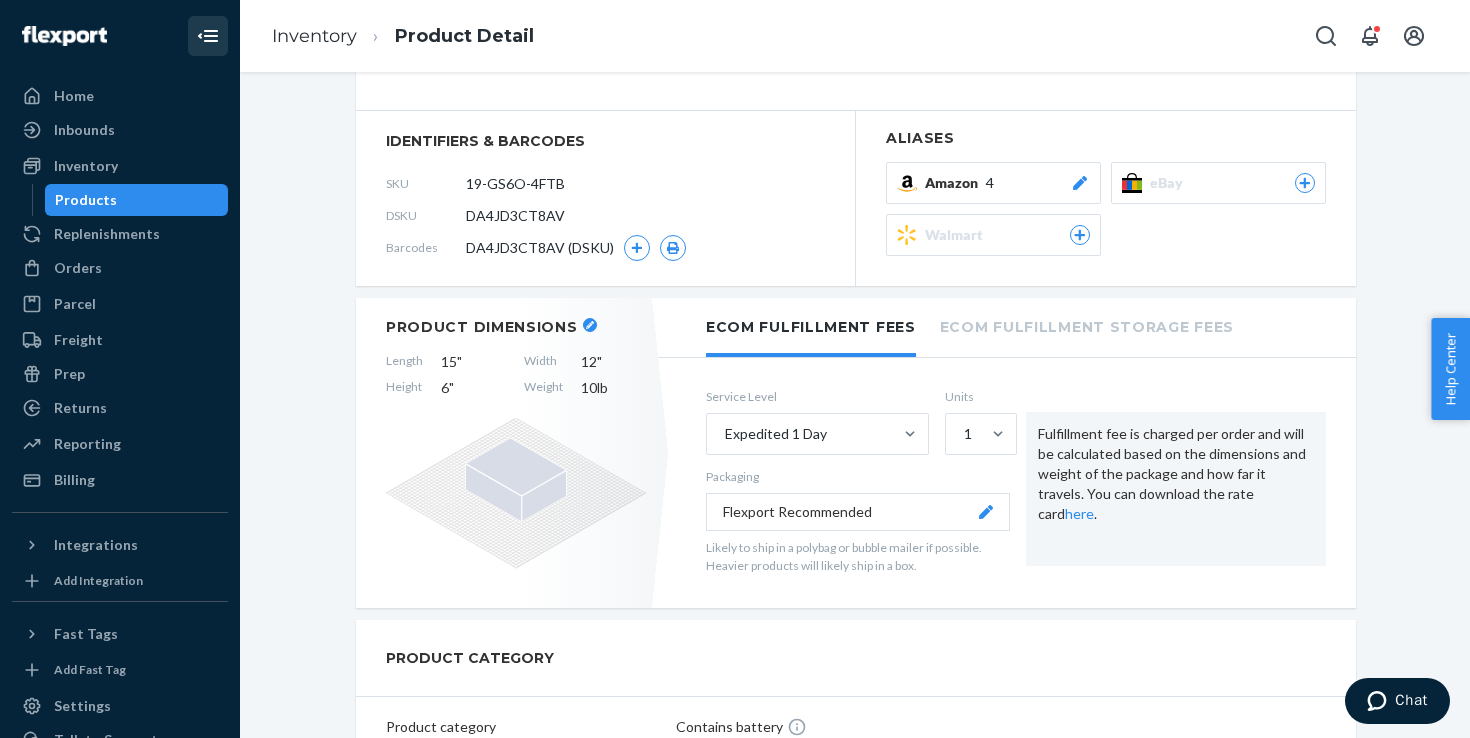 scroll, scrollTop: 0, scrollLeft: 0, axis: both 